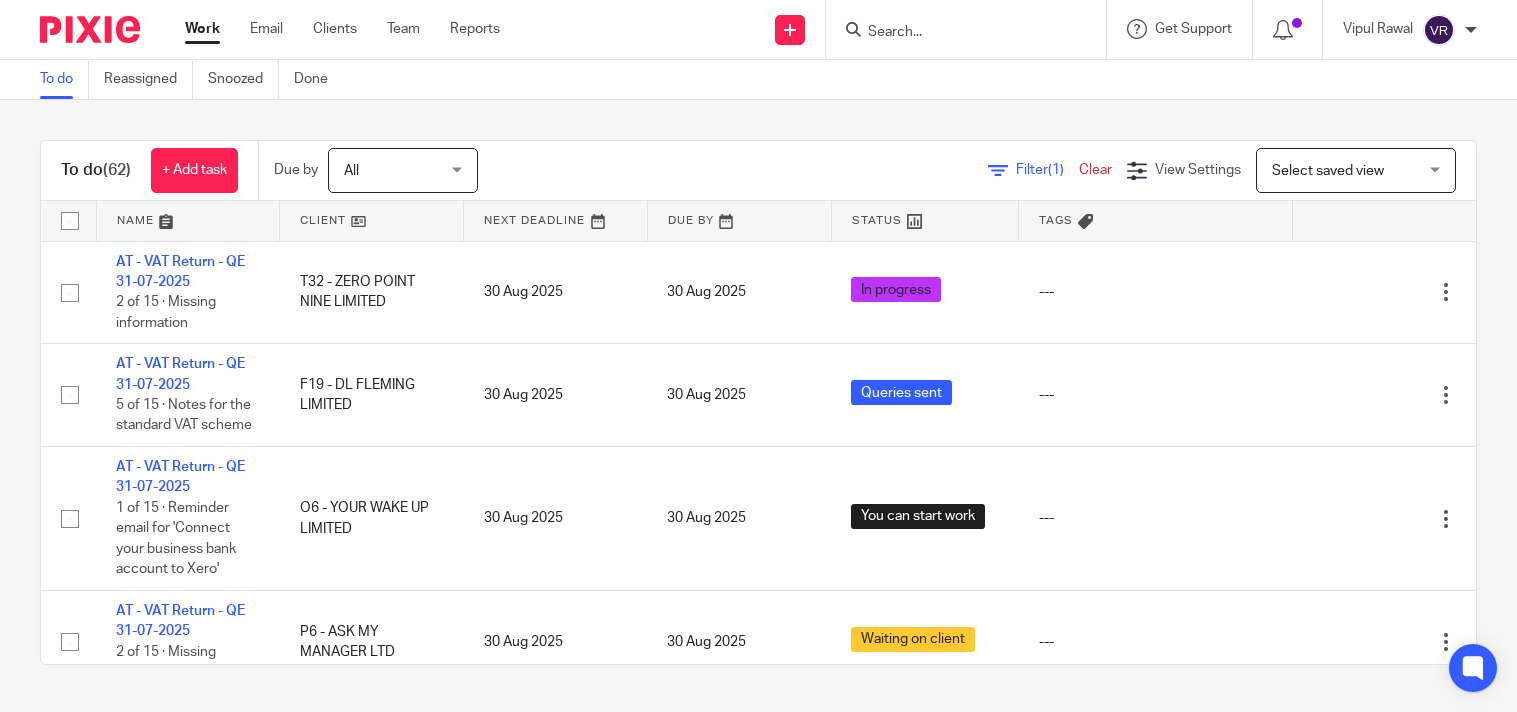 scroll, scrollTop: 0, scrollLeft: 0, axis: both 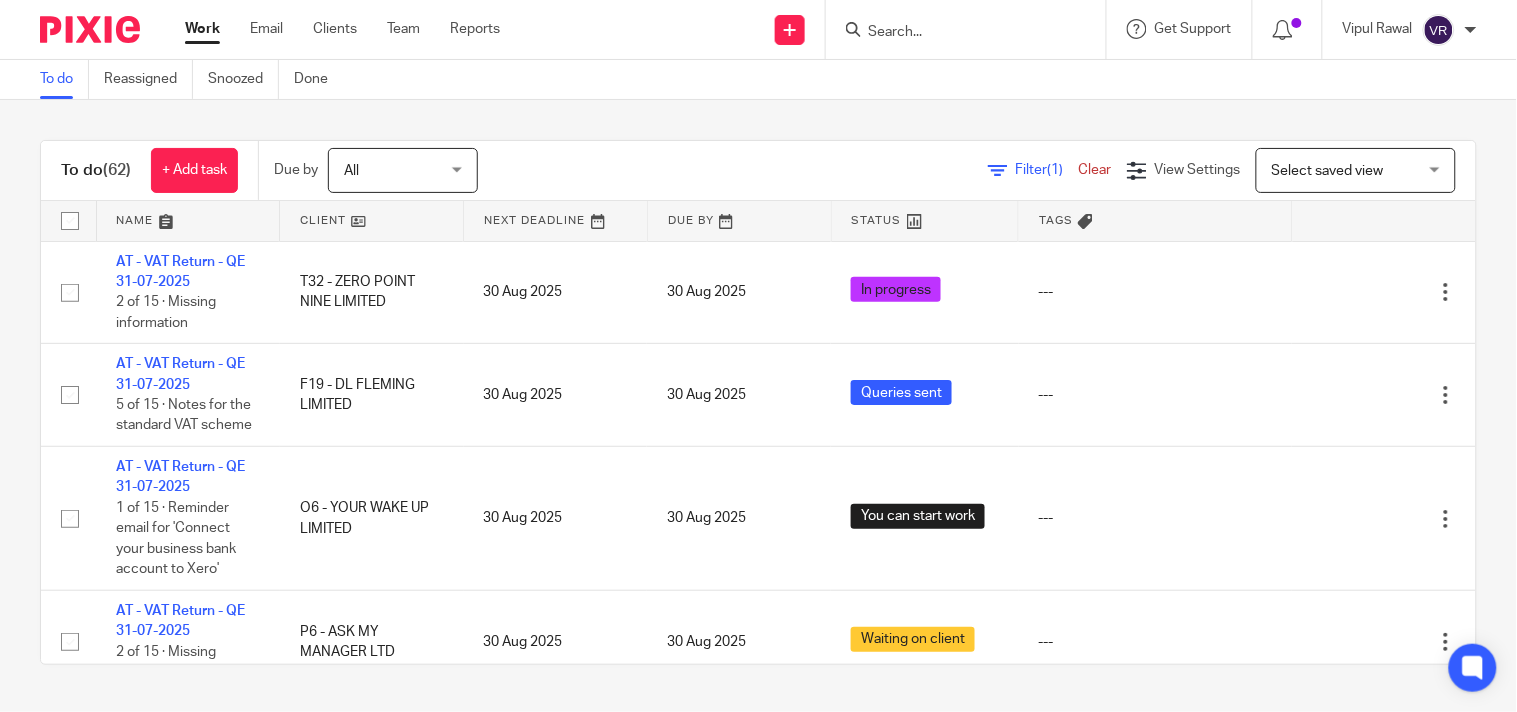 click on "To do
Reassigned
Snoozed
Done" at bounding box center (758, 80) 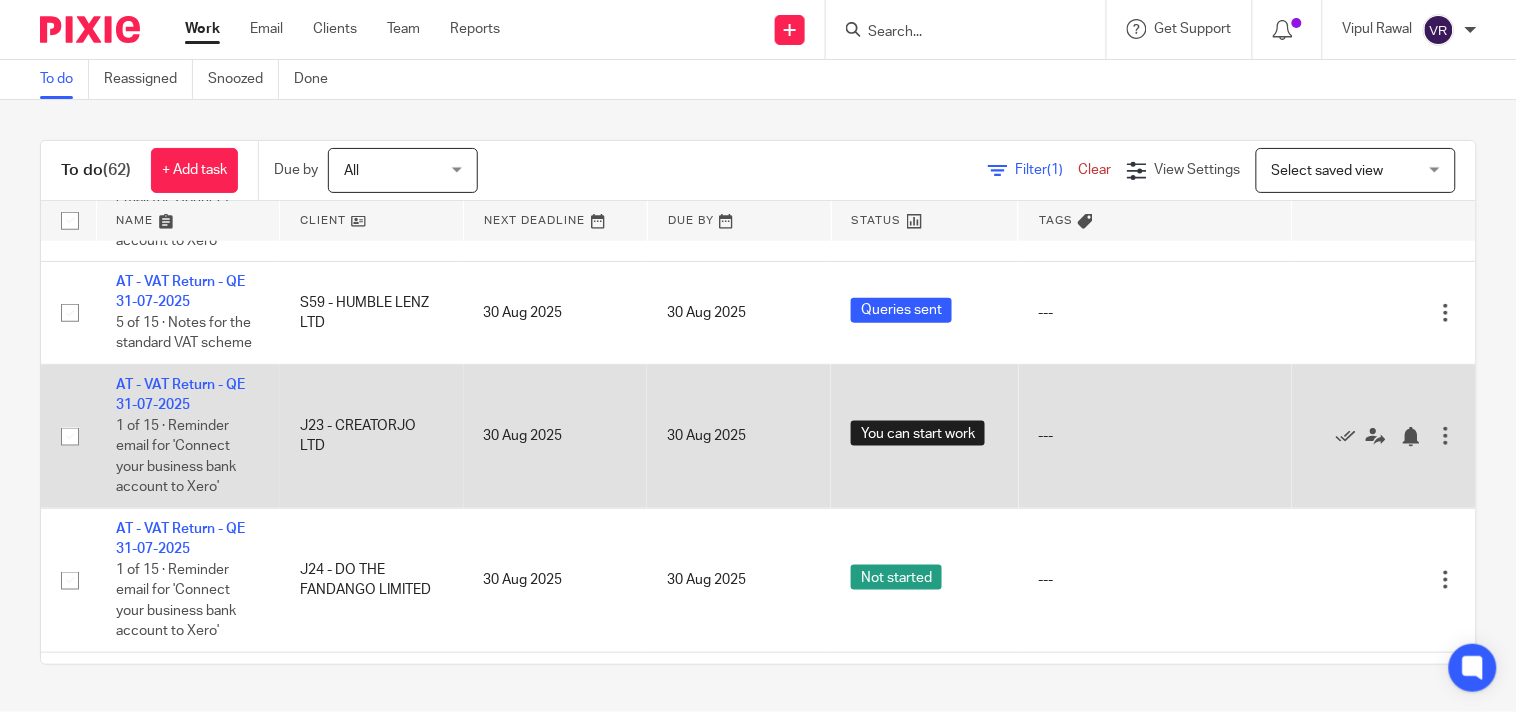 scroll, scrollTop: 2578, scrollLeft: 0, axis: vertical 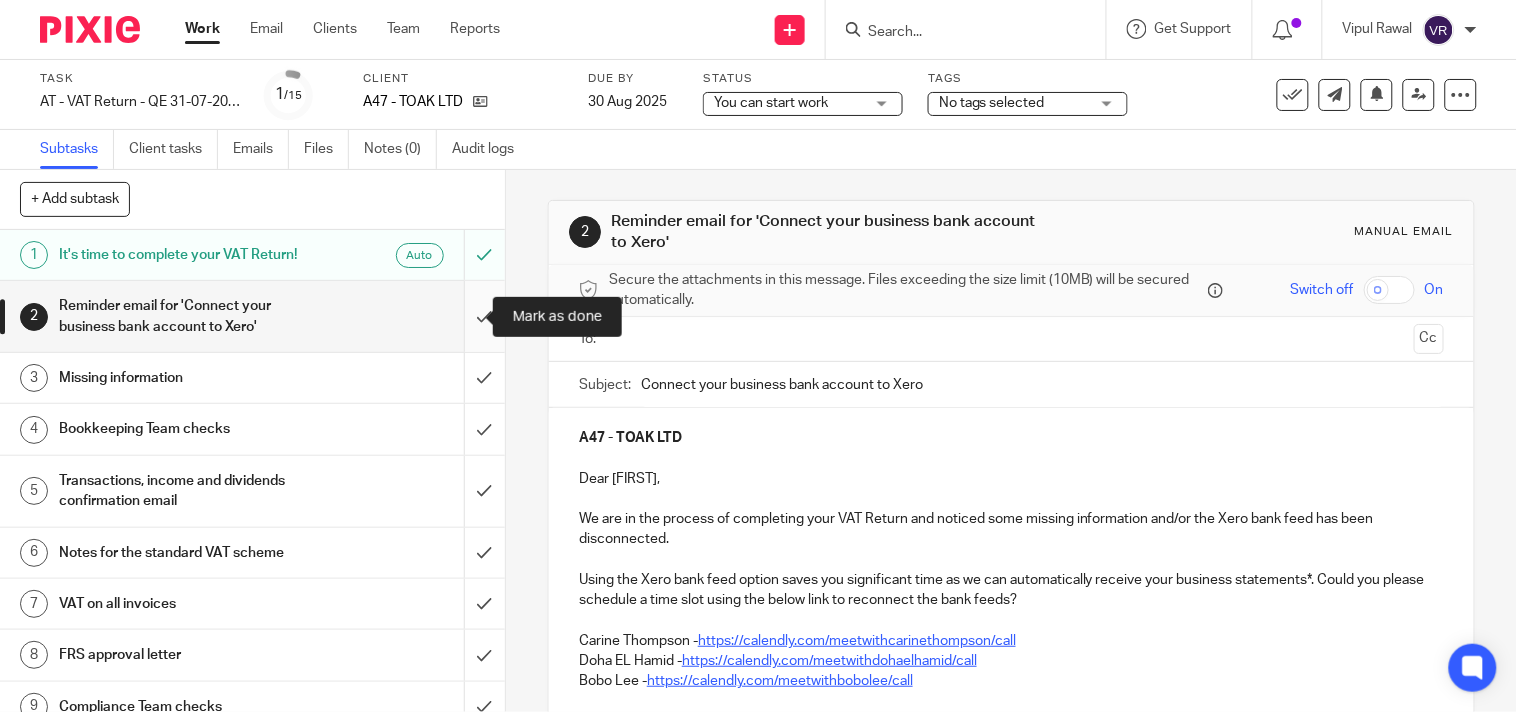 click at bounding box center (252, 316) 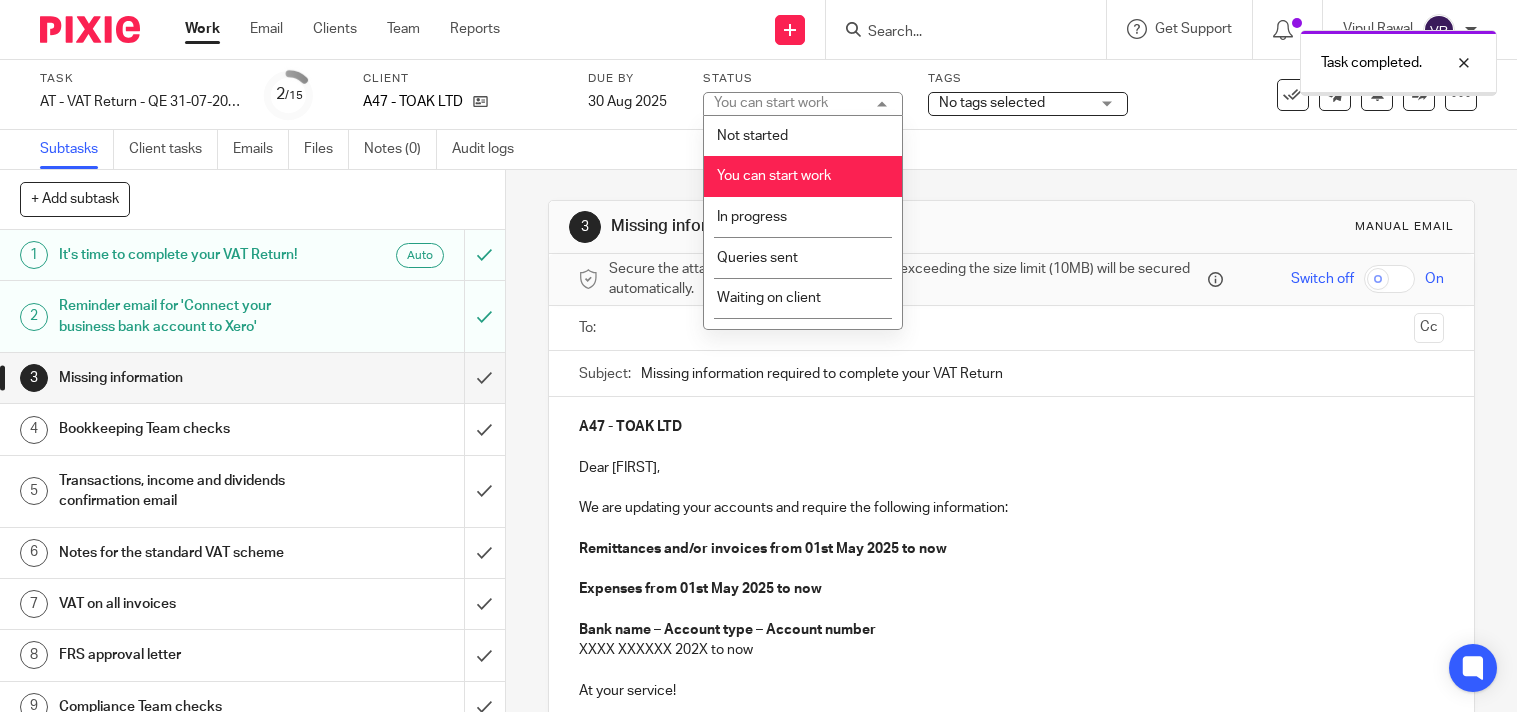 scroll, scrollTop: 0, scrollLeft: 0, axis: both 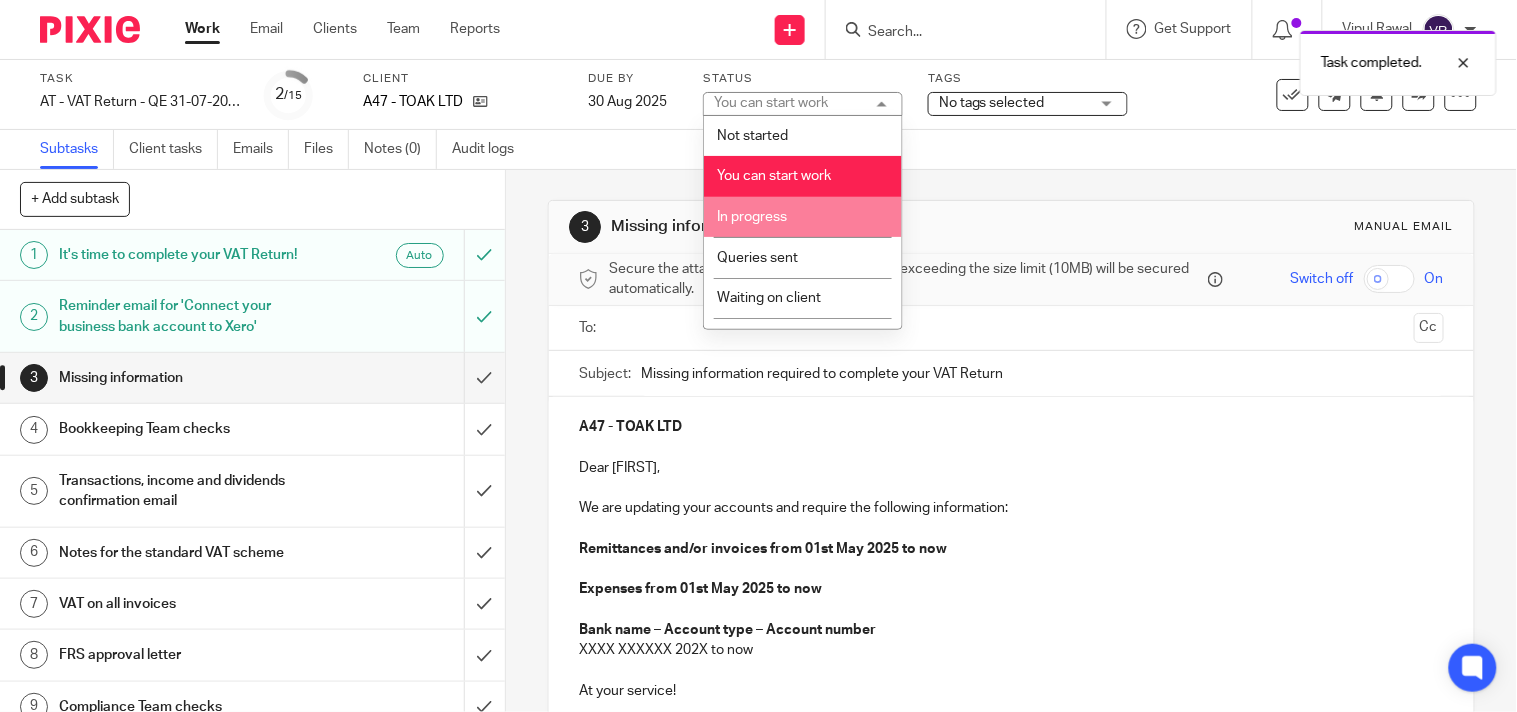 click on "In progress" at bounding box center (803, 217) 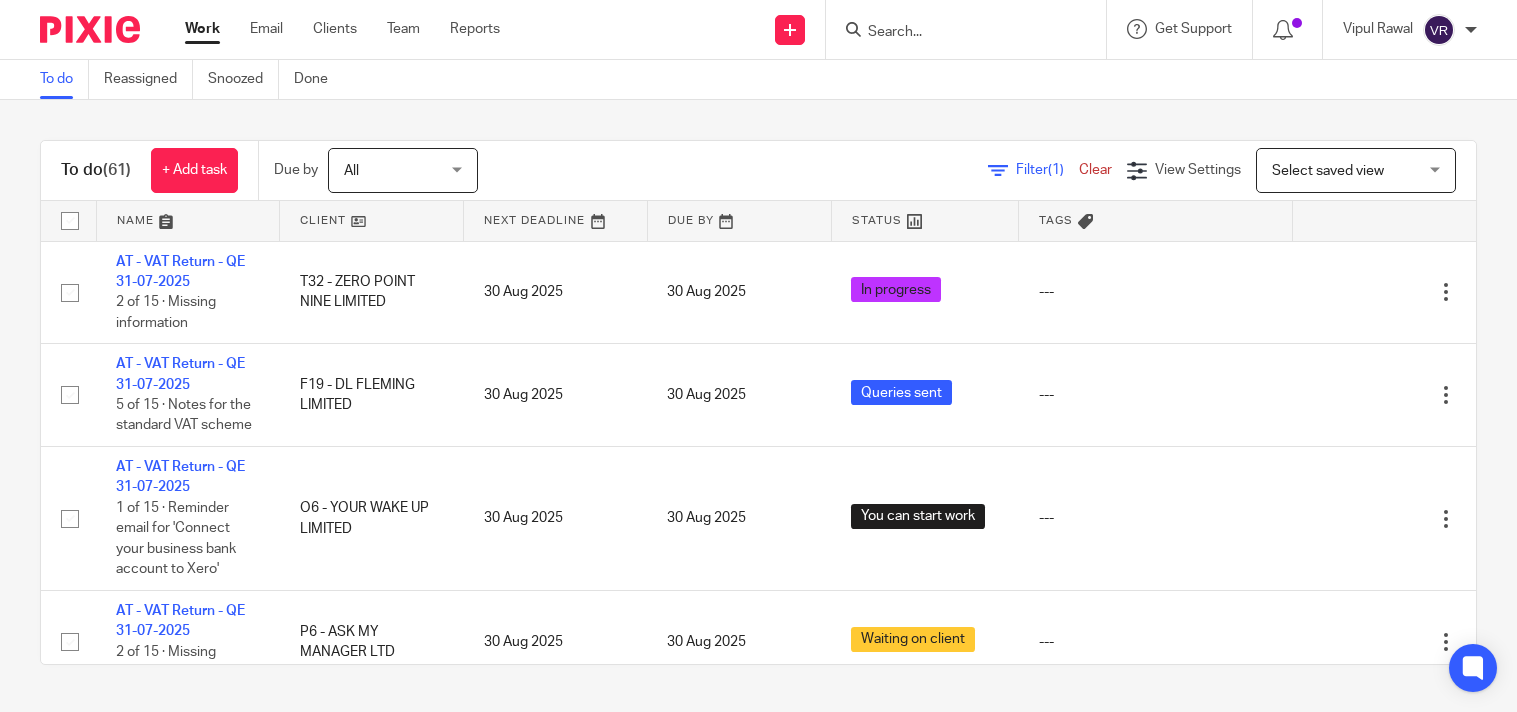 scroll, scrollTop: 0, scrollLeft: 0, axis: both 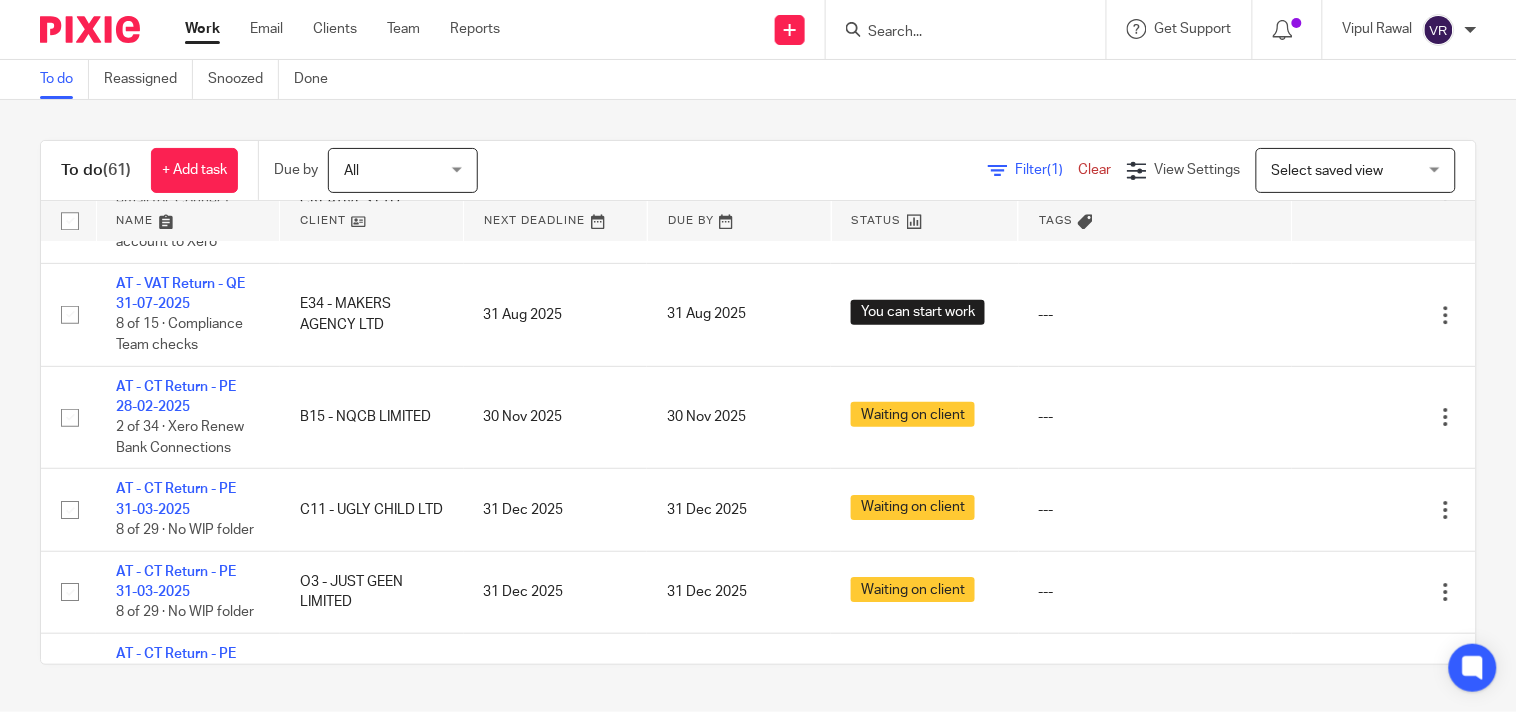 click on "To do
(61)   + Add task    Due by
All
All
Today
Tomorrow
This week
Next week
This month
Next month
All
all     Filter
(1) Clear     View Settings   View Settings     (1) Filters   Clear   Save     Manage saved views
Select saved view
Select saved view
Select saved view
All tasks
Cs01
Dormant
No dormant, utrs
Paye reg
Ready to file
Vat reg
Name     Client     Next Deadline     Due By     Status   Tags       AT - VAT Return - QE 31-07-2025
T32 - ZERO POINT NINE LIMITED
30 Aug 2025" at bounding box center [758, 402] 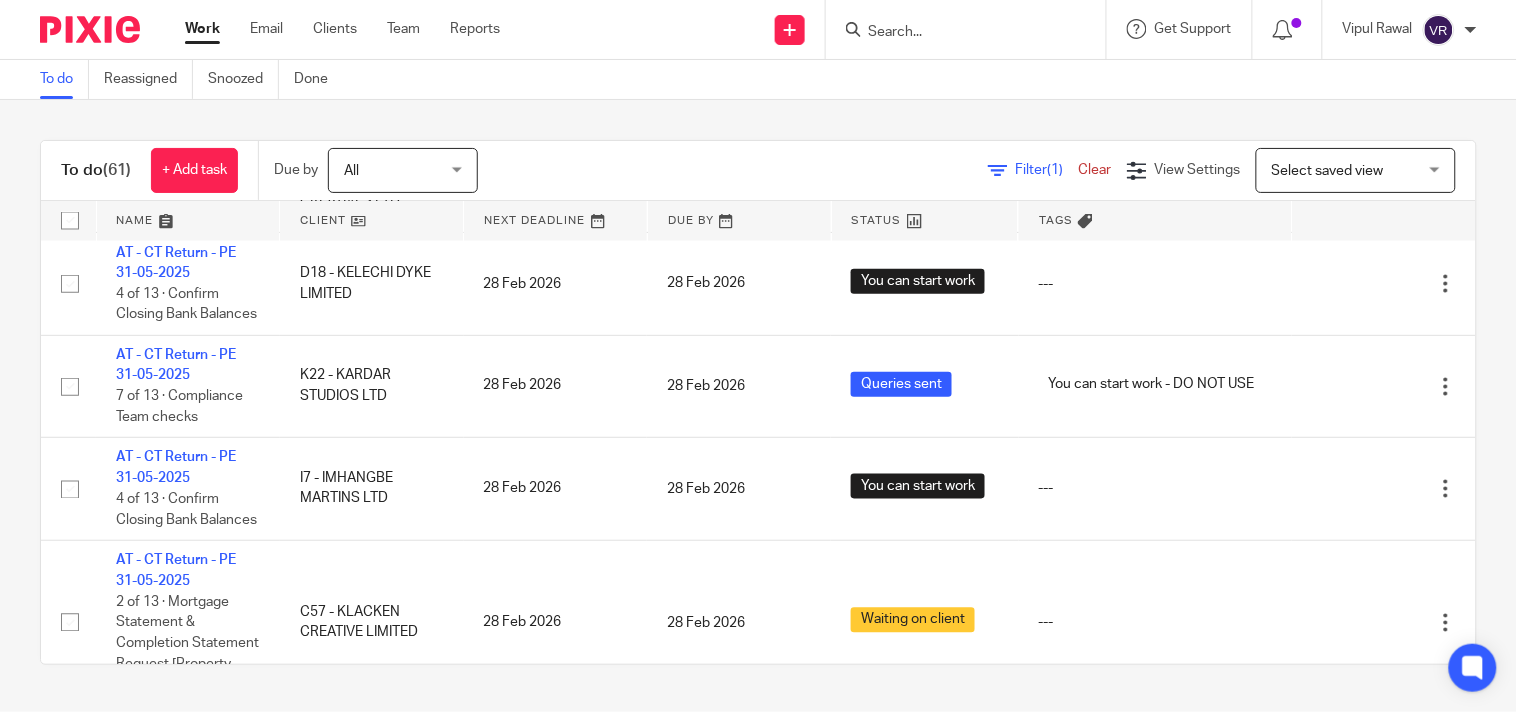 scroll, scrollTop: 3448, scrollLeft: 0, axis: vertical 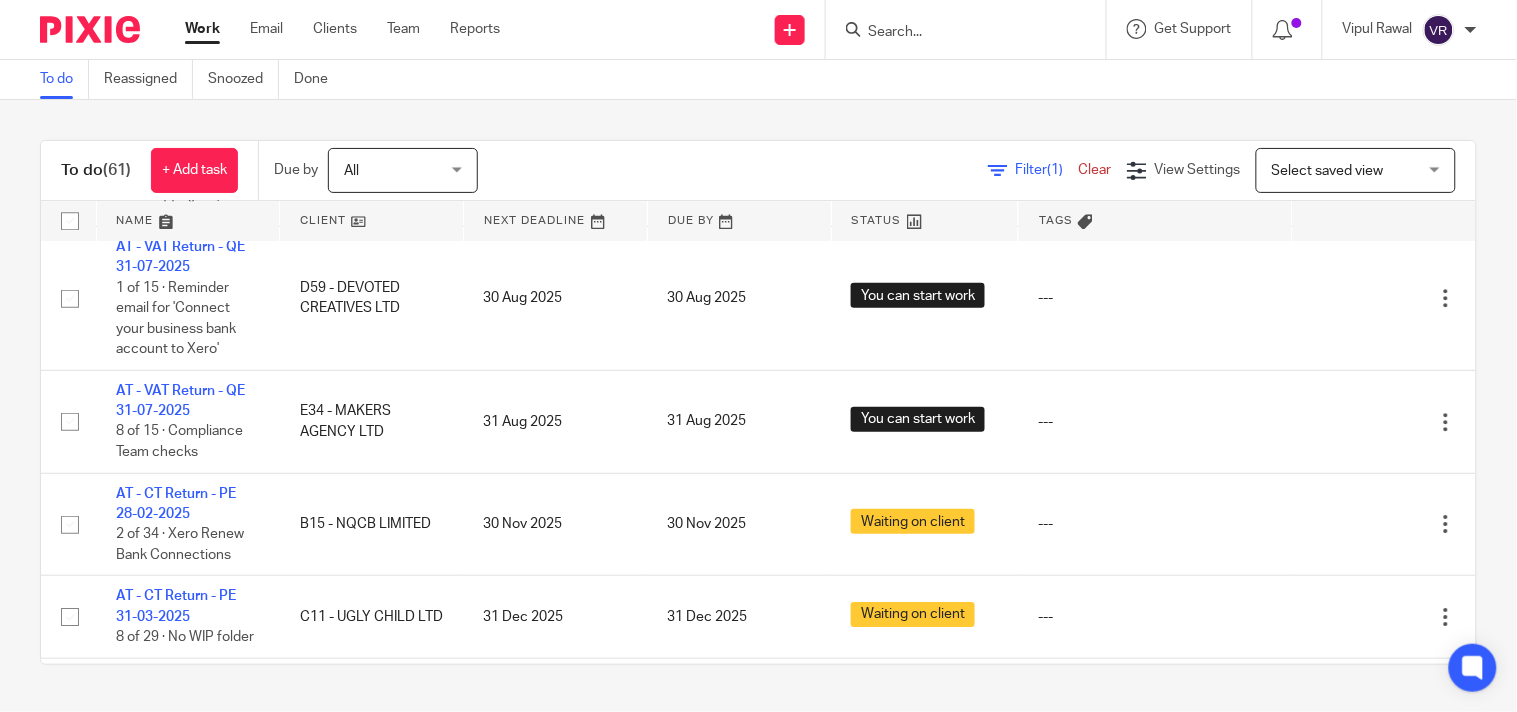 click on "To do
(61)   + Add task    Due by
All
All
Today
Tomorrow
This week
Next week
This month
Next month
All
all     Filter
(1) Clear     View Settings   View Settings     (1) Filters   Clear   Save     Manage saved views
Select saved view
Select saved view
Select saved view
All tasks
Cs01
Dormant
No dormant, utrs
Paye reg
Ready to file
Vat reg
Name     Client     Next Deadline     Due By     Status   Tags       AT - VAT Return - QE 31-07-2025
T32 - ZERO POINT NINE LIMITED
30 Aug 2025" at bounding box center (758, 402) 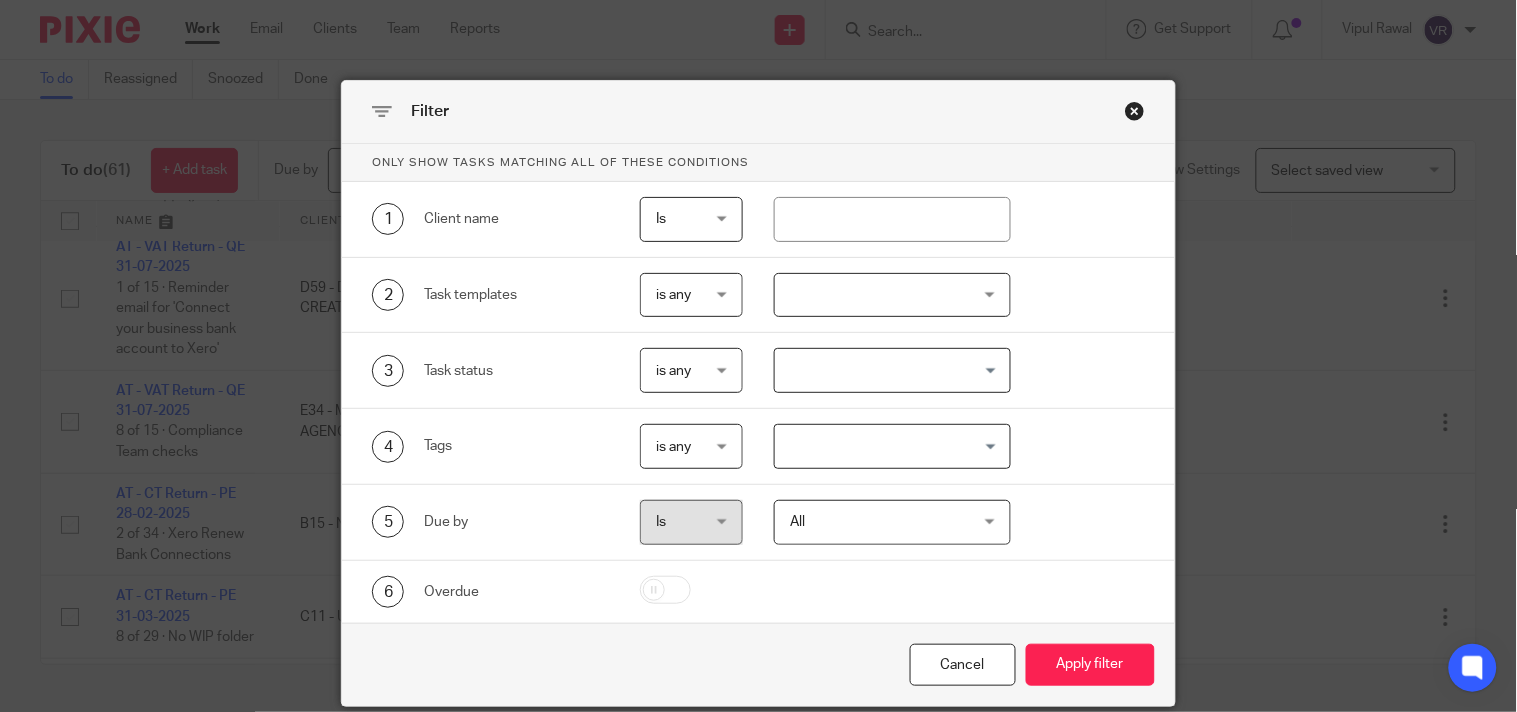 click on "All
All" at bounding box center [892, 522] 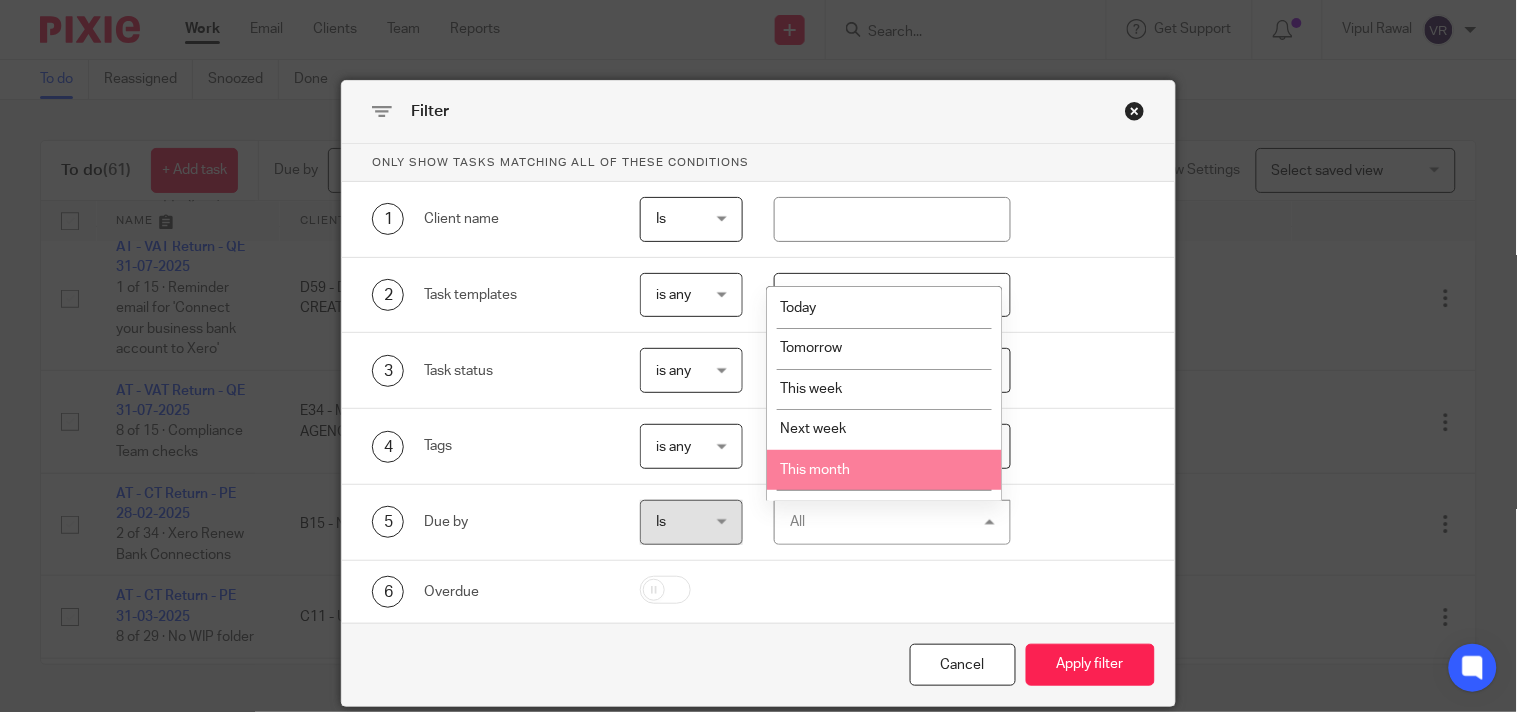 click on "This month" at bounding box center [884, 470] 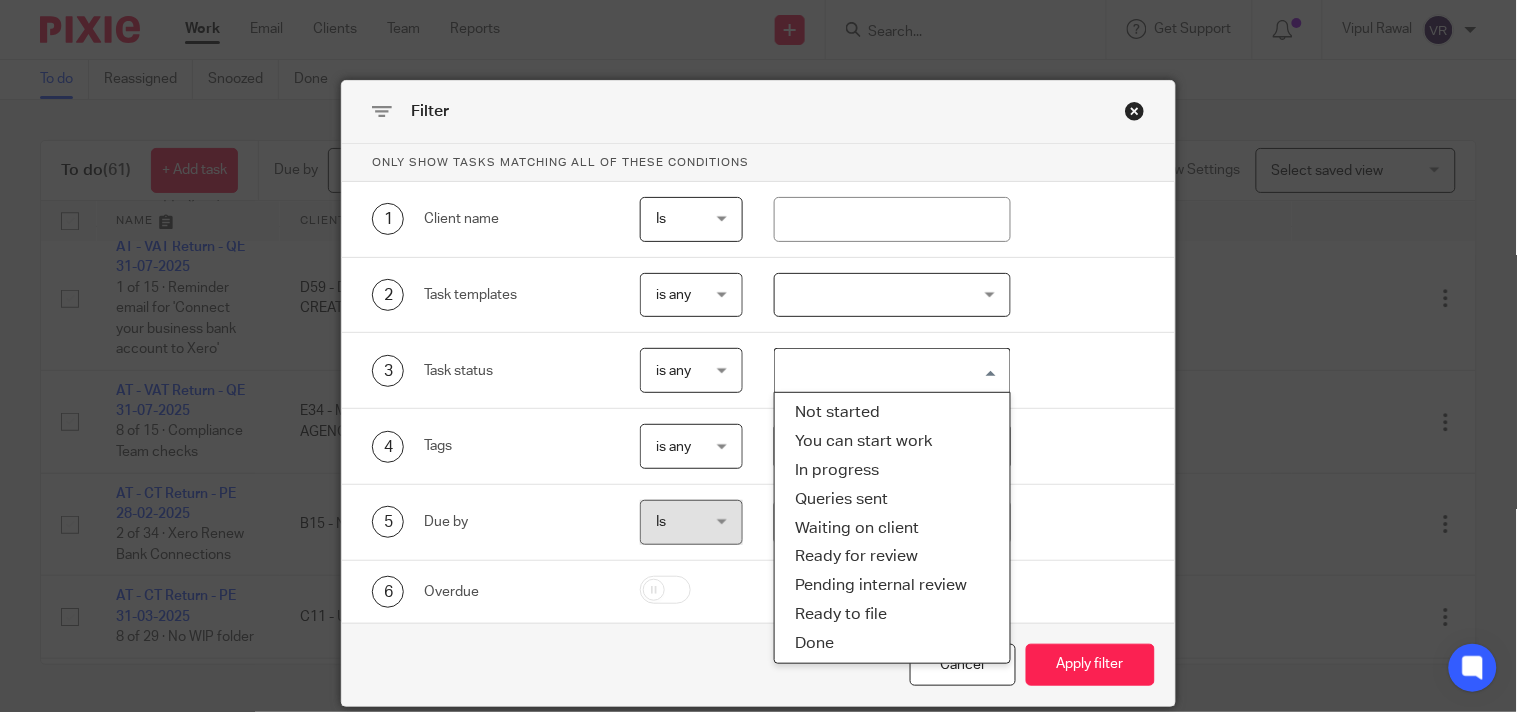 click at bounding box center [888, 370] 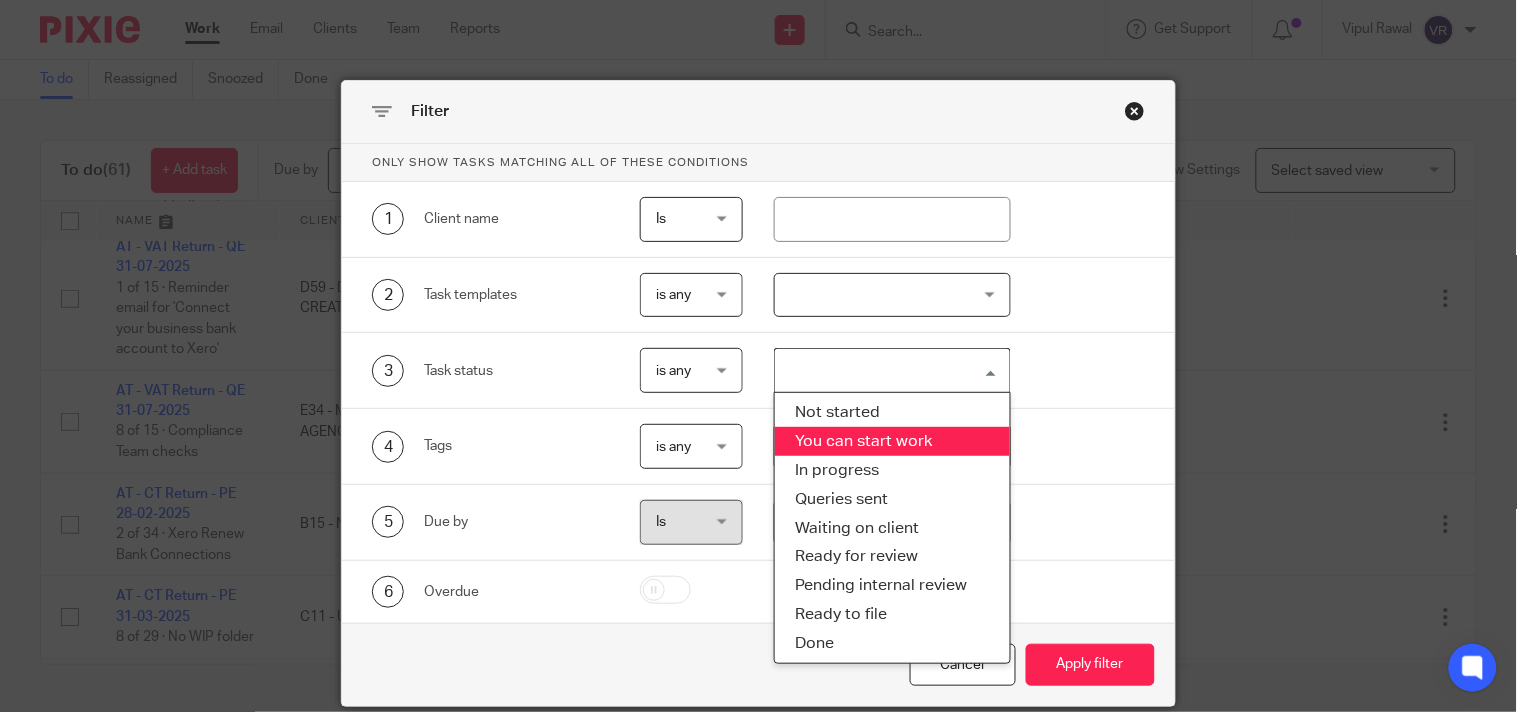 click on "You can start work" at bounding box center (892, 441) 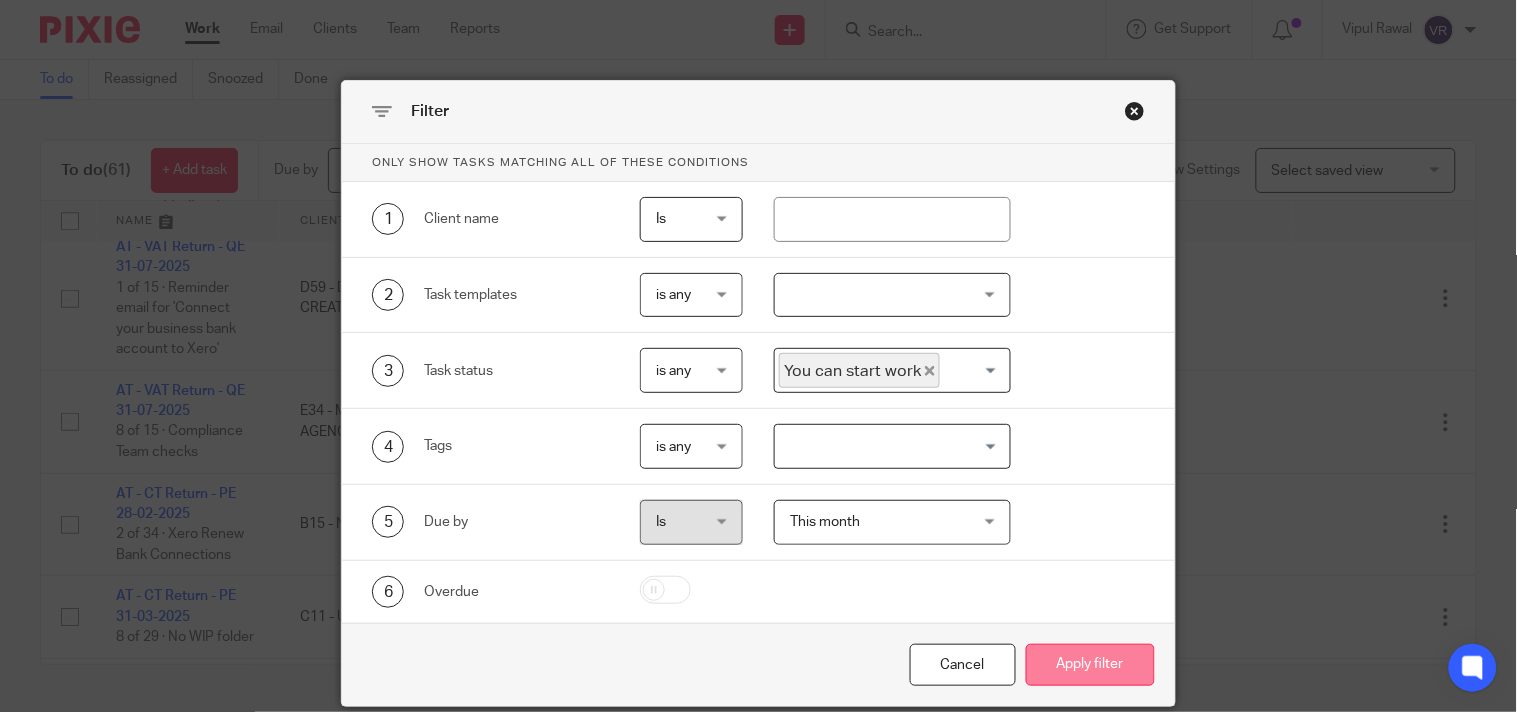 click on "Apply filter" at bounding box center (1090, 665) 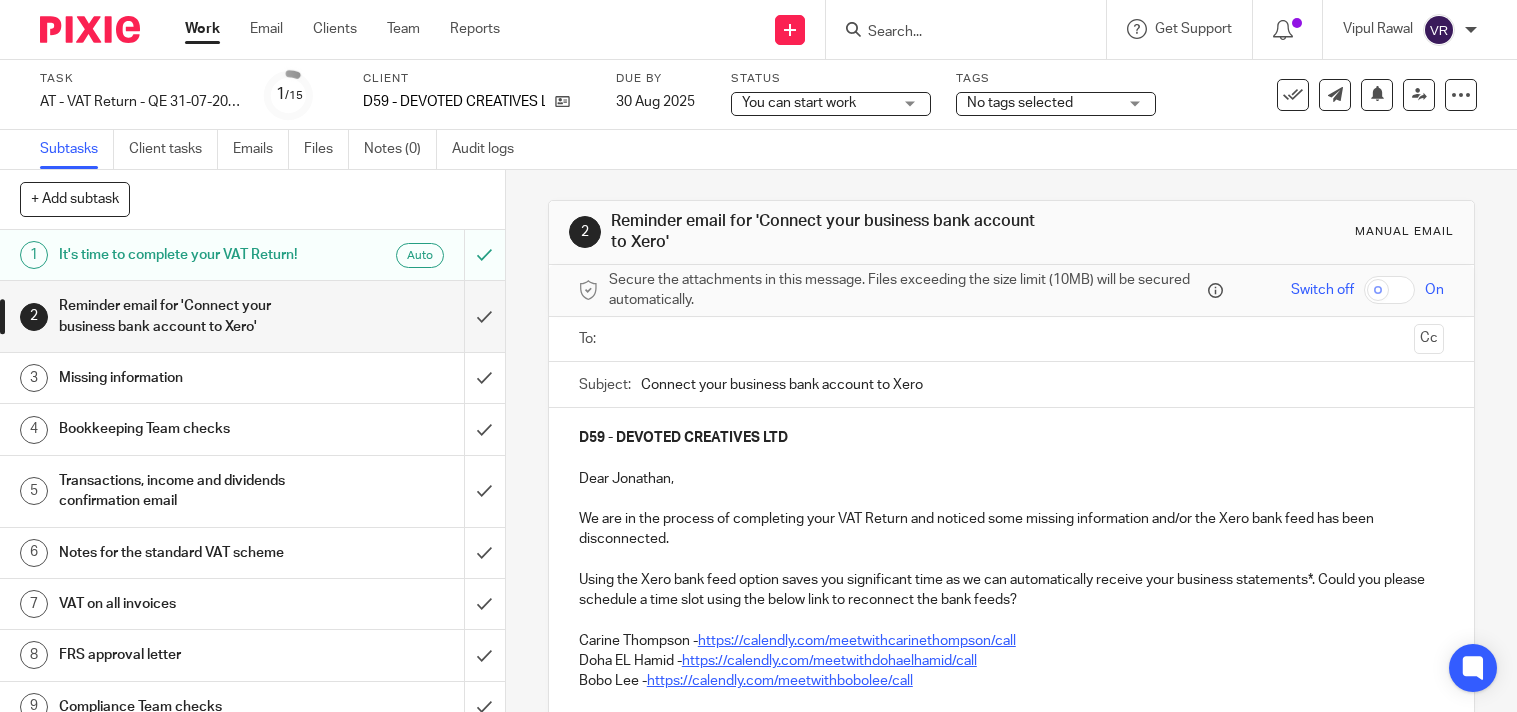 scroll, scrollTop: 0, scrollLeft: 0, axis: both 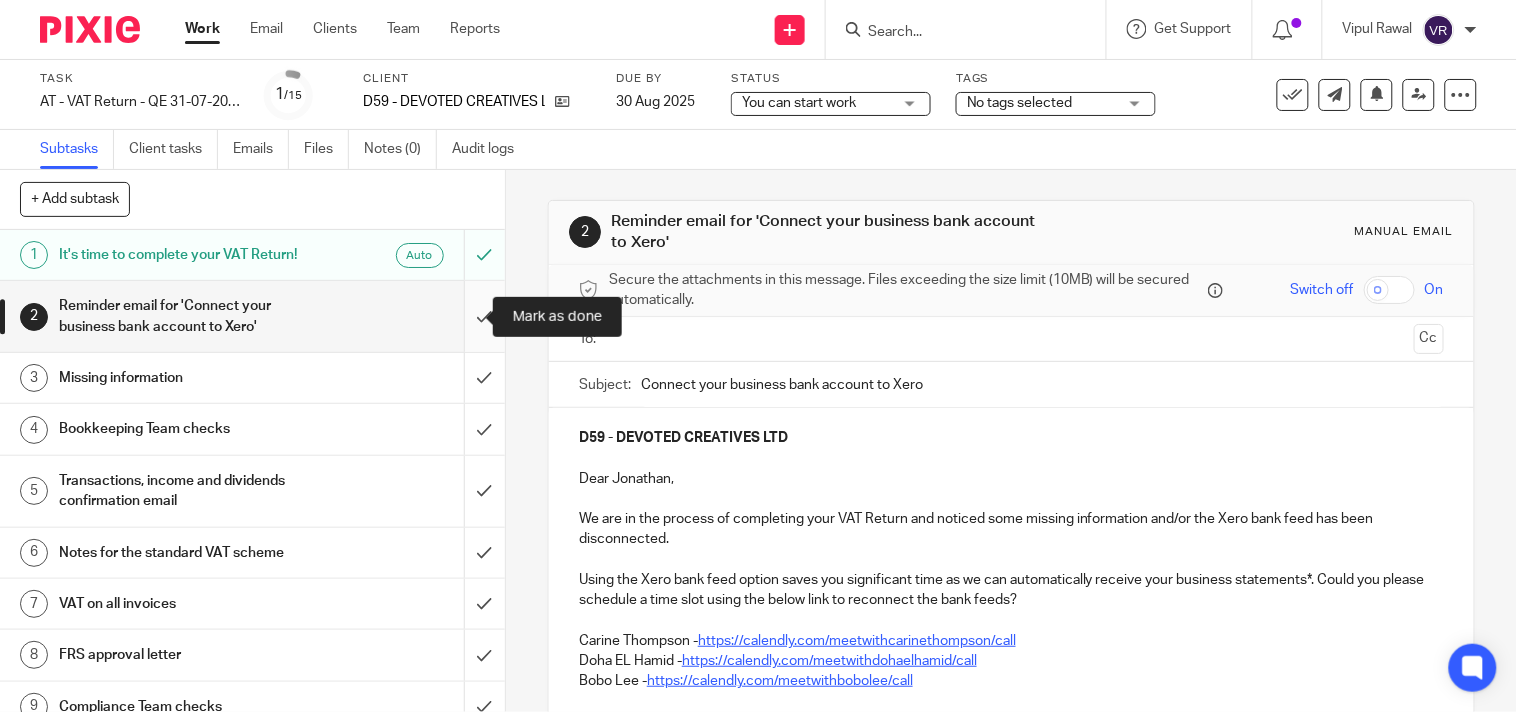 click at bounding box center (252, 316) 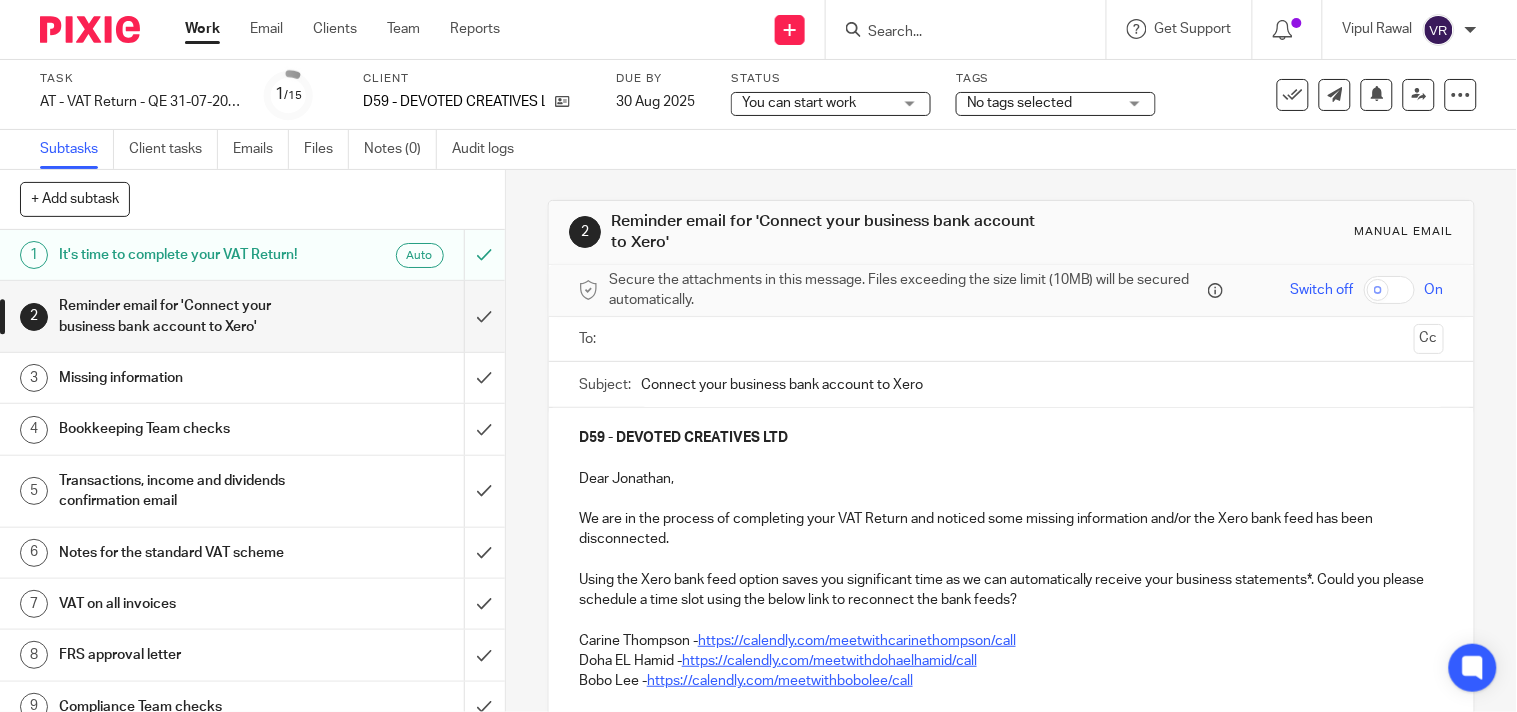 click on "You can start work
You can start work" at bounding box center (831, 104) 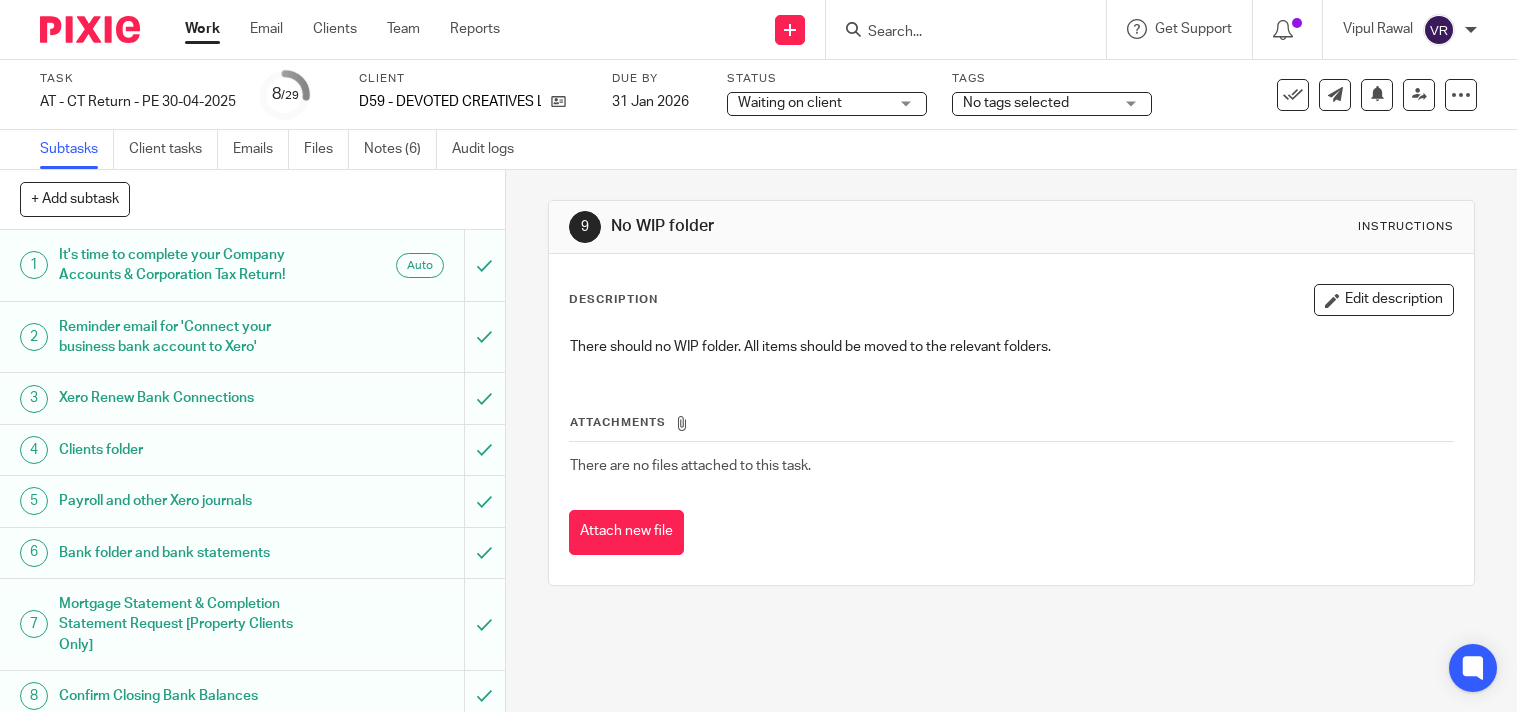 scroll, scrollTop: 0, scrollLeft: 0, axis: both 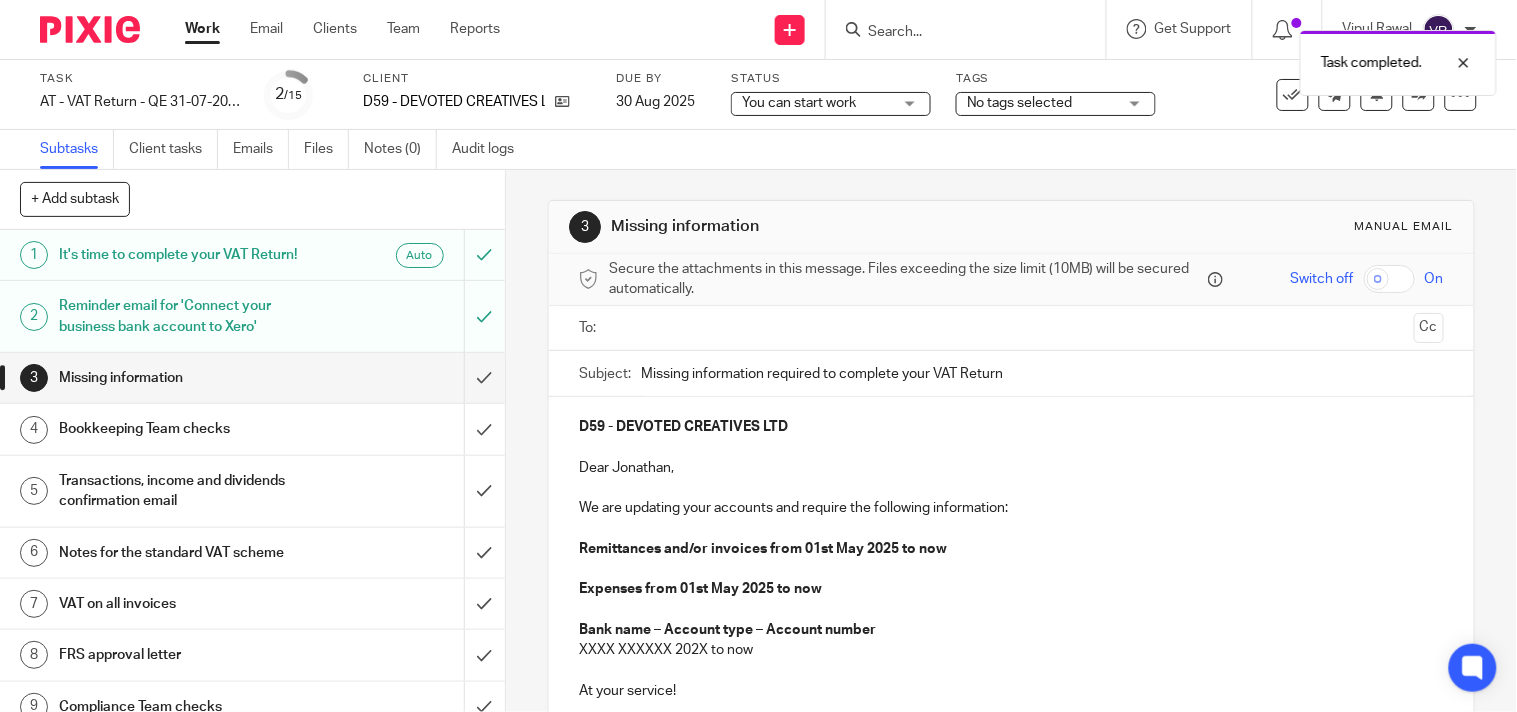click on "You can start work
You can start work" at bounding box center [831, 104] 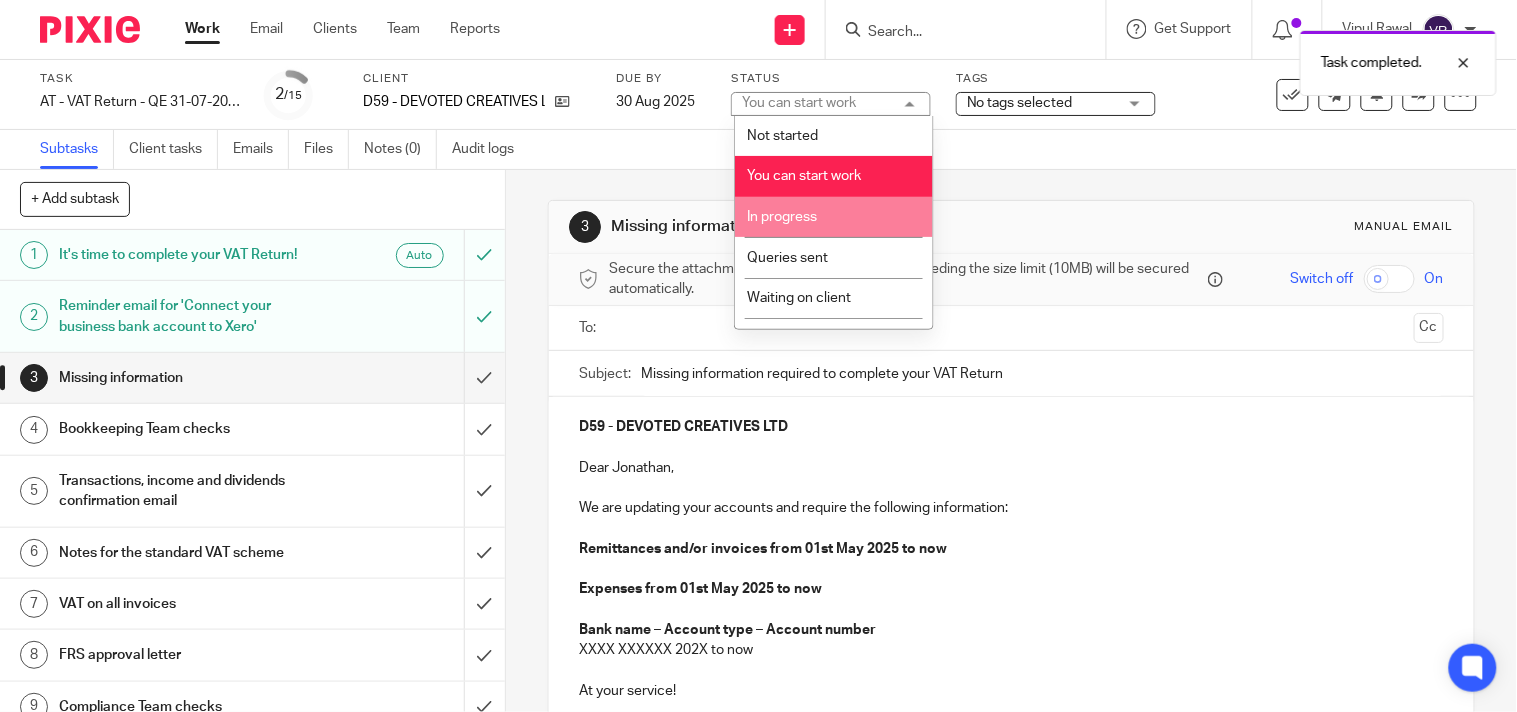 click on "In progress" at bounding box center [834, 217] 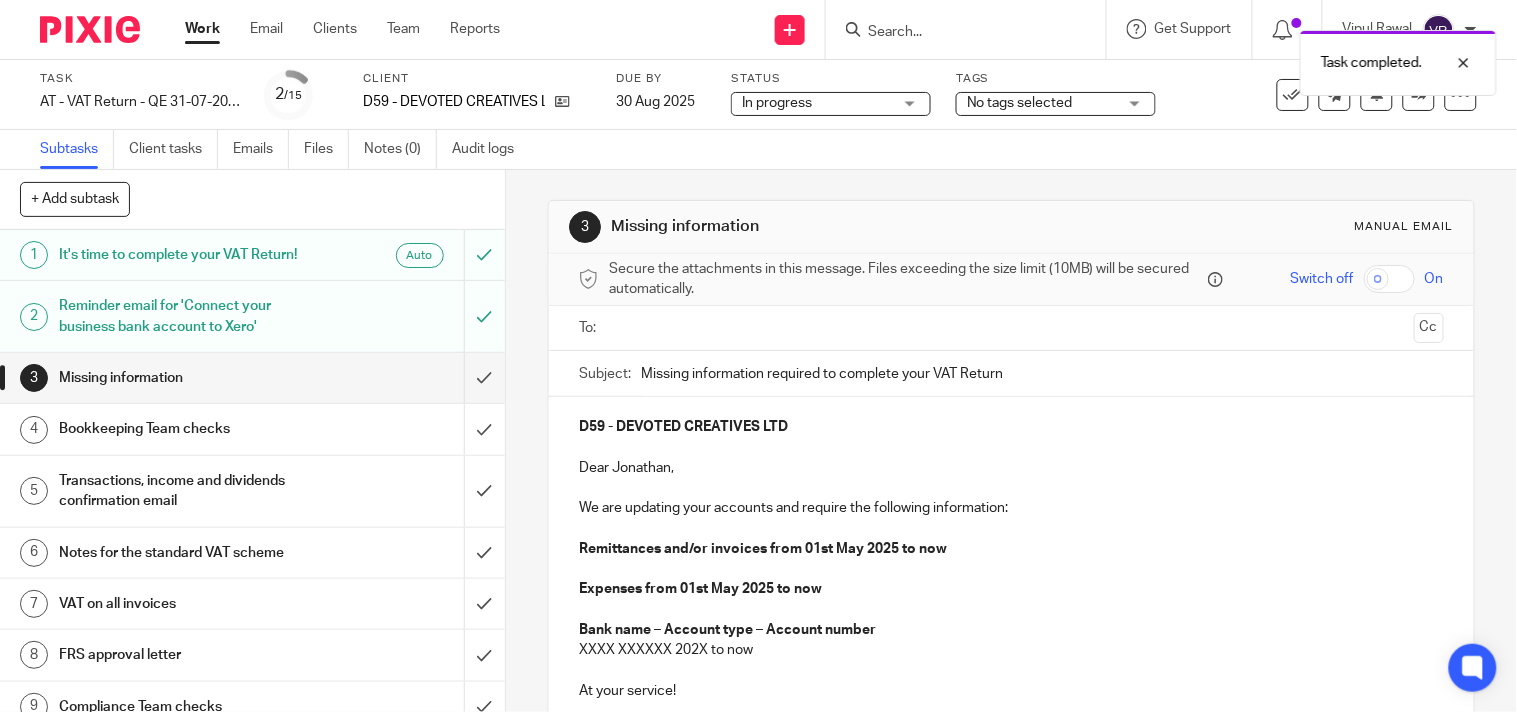 click on "Subtasks
Client tasks
Emails
Files
Notes (0)
Audit logs" at bounding box center [758, 150] 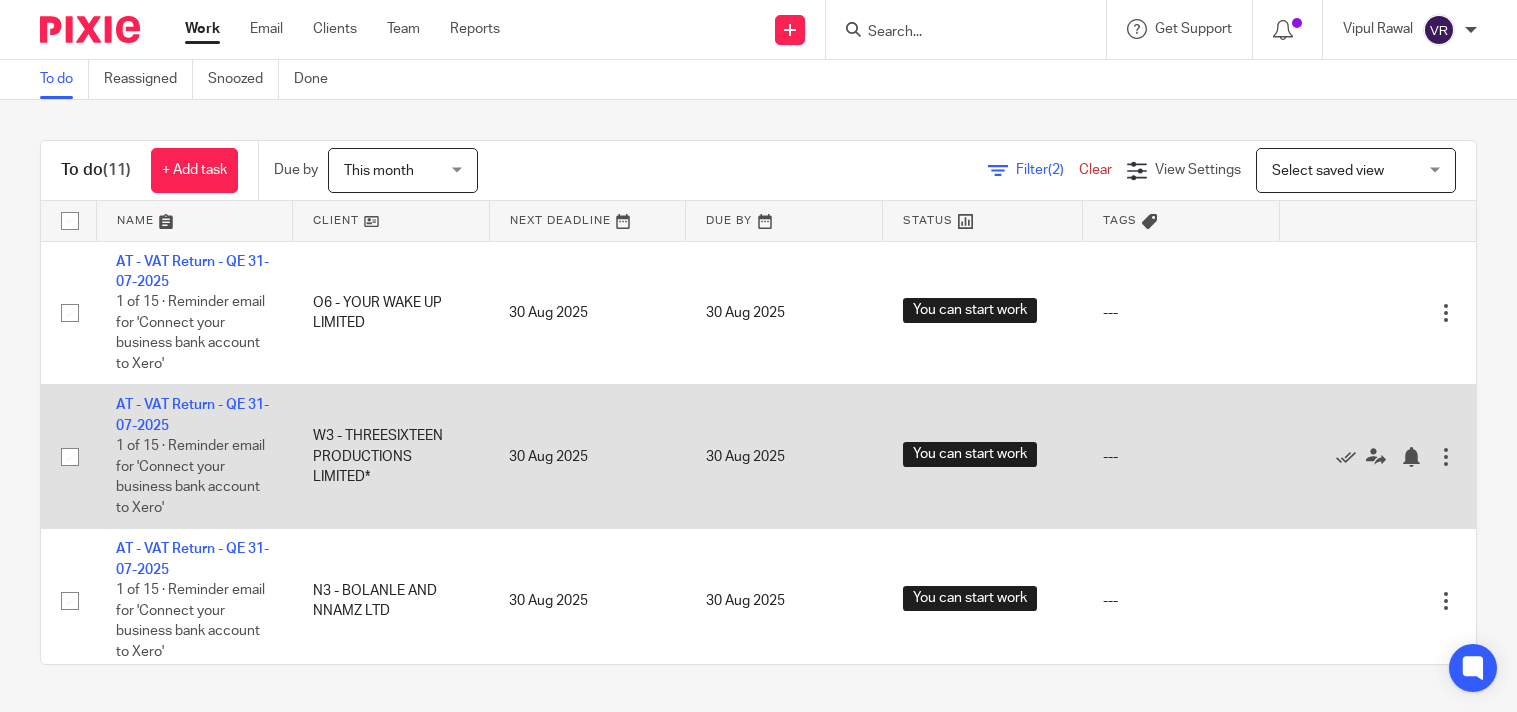 scroll, scrollTop: 0, scrollLeft: 0, axis: both 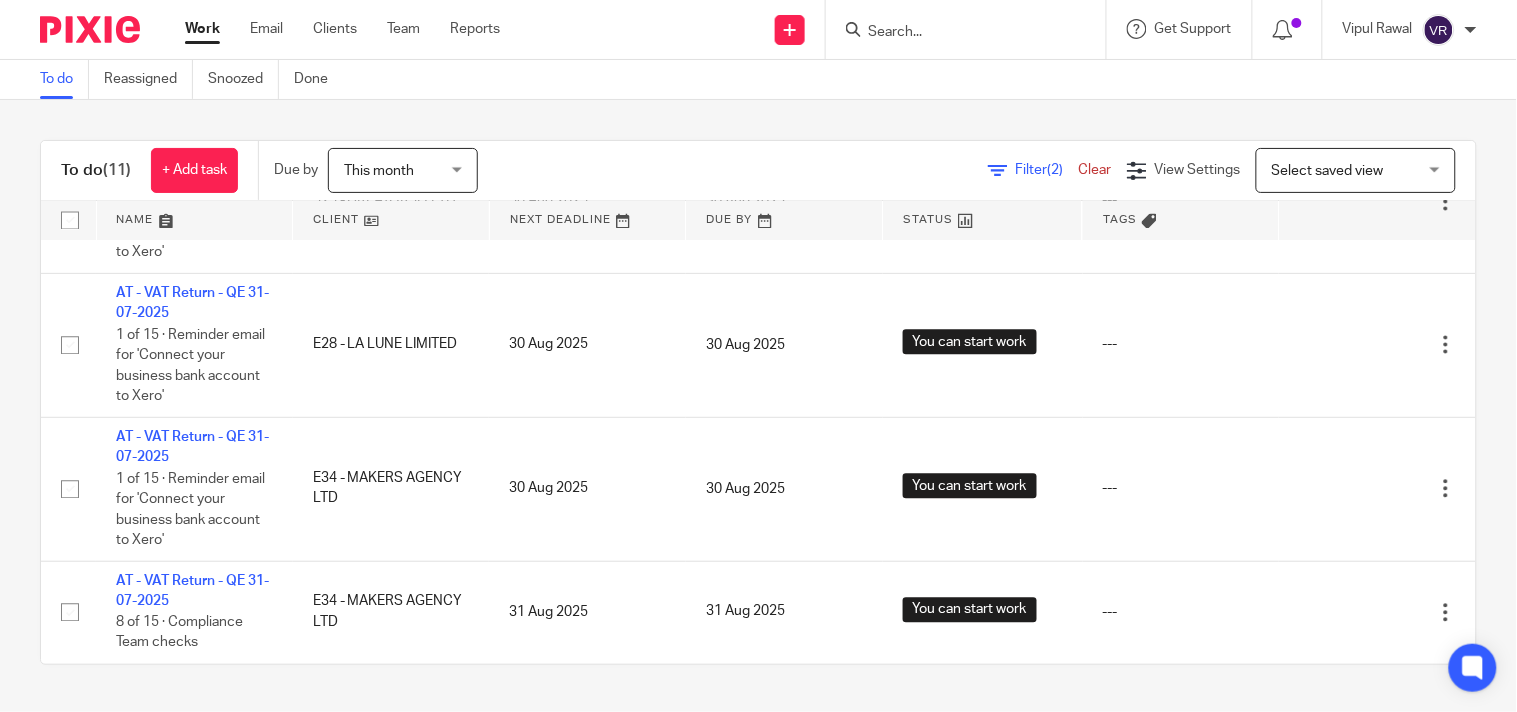 click on "Filter
(2)" at bounding box center (1047, 170) 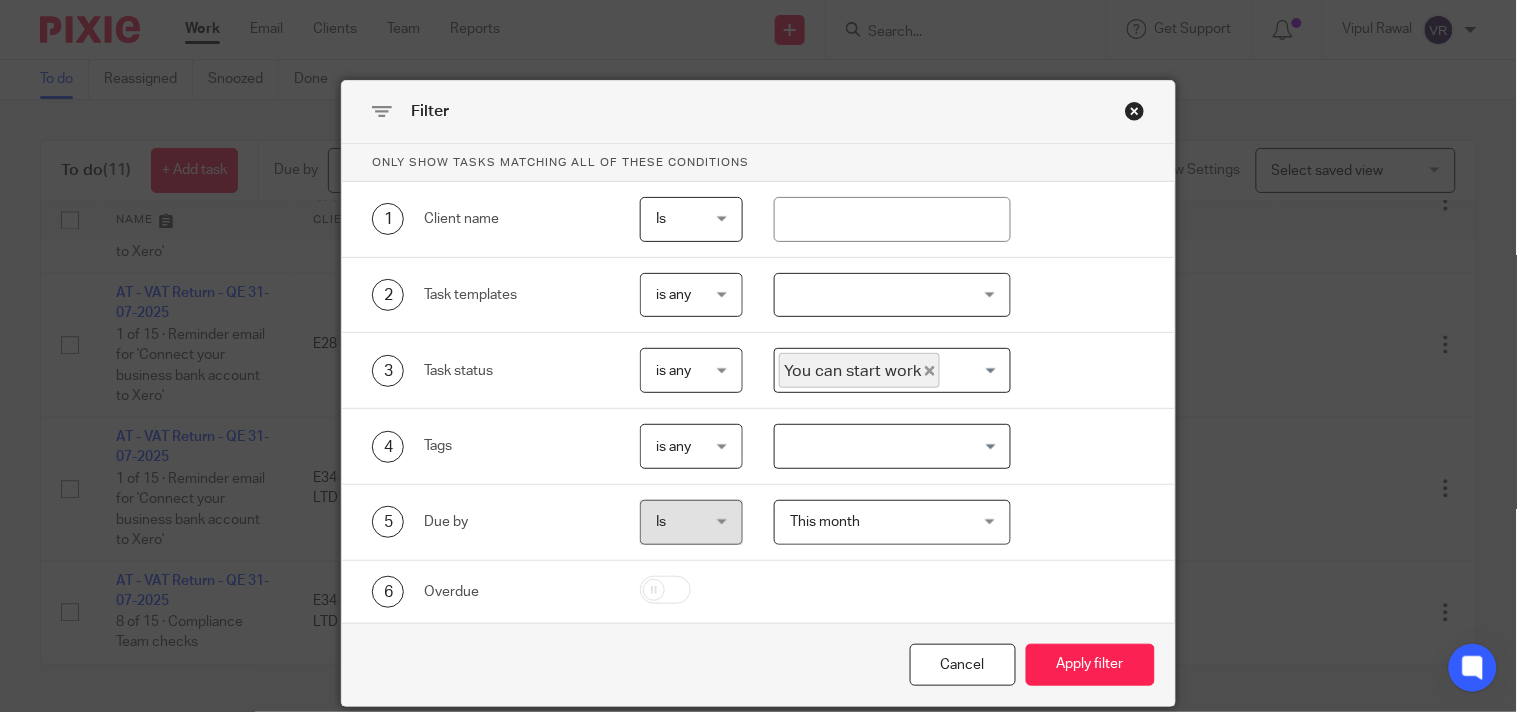 click 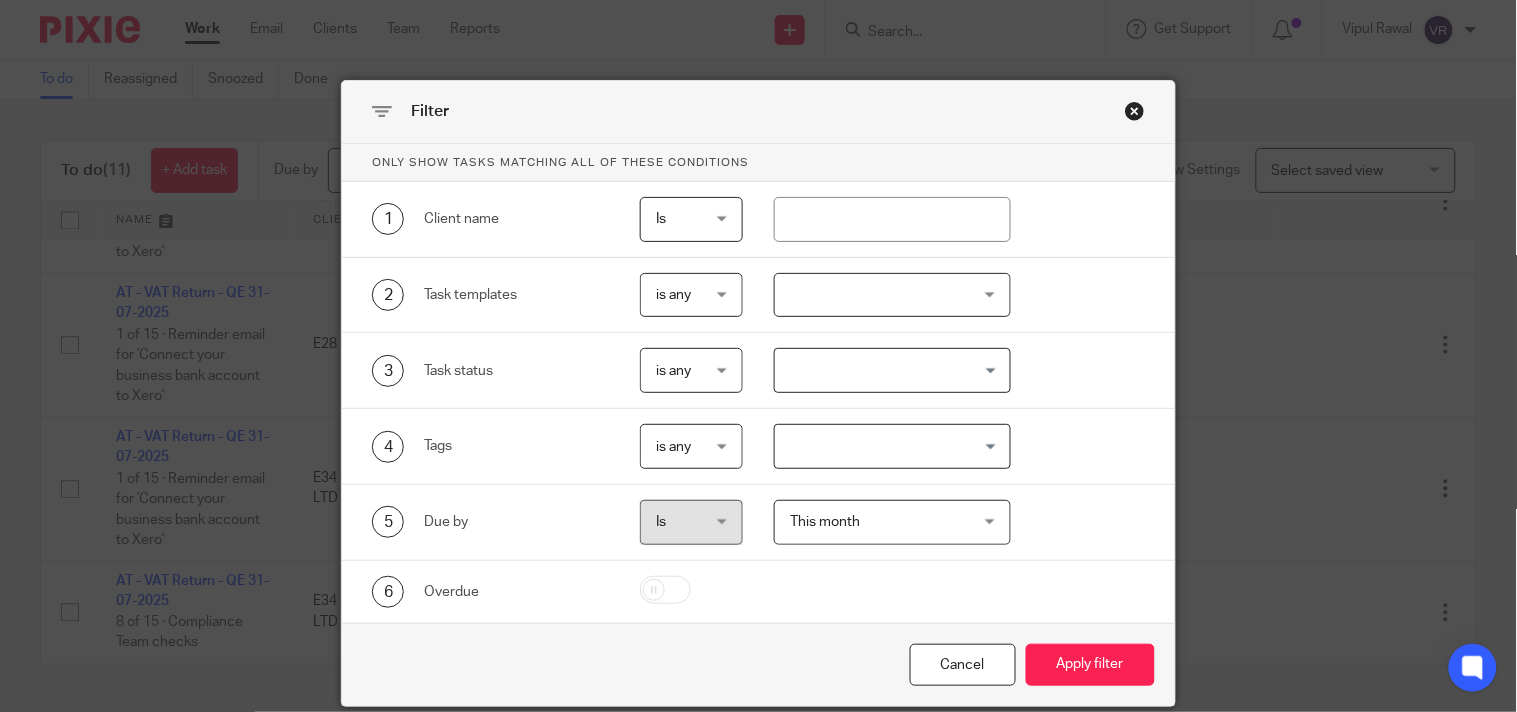 click on "This month" at bounding box center (878, 522) 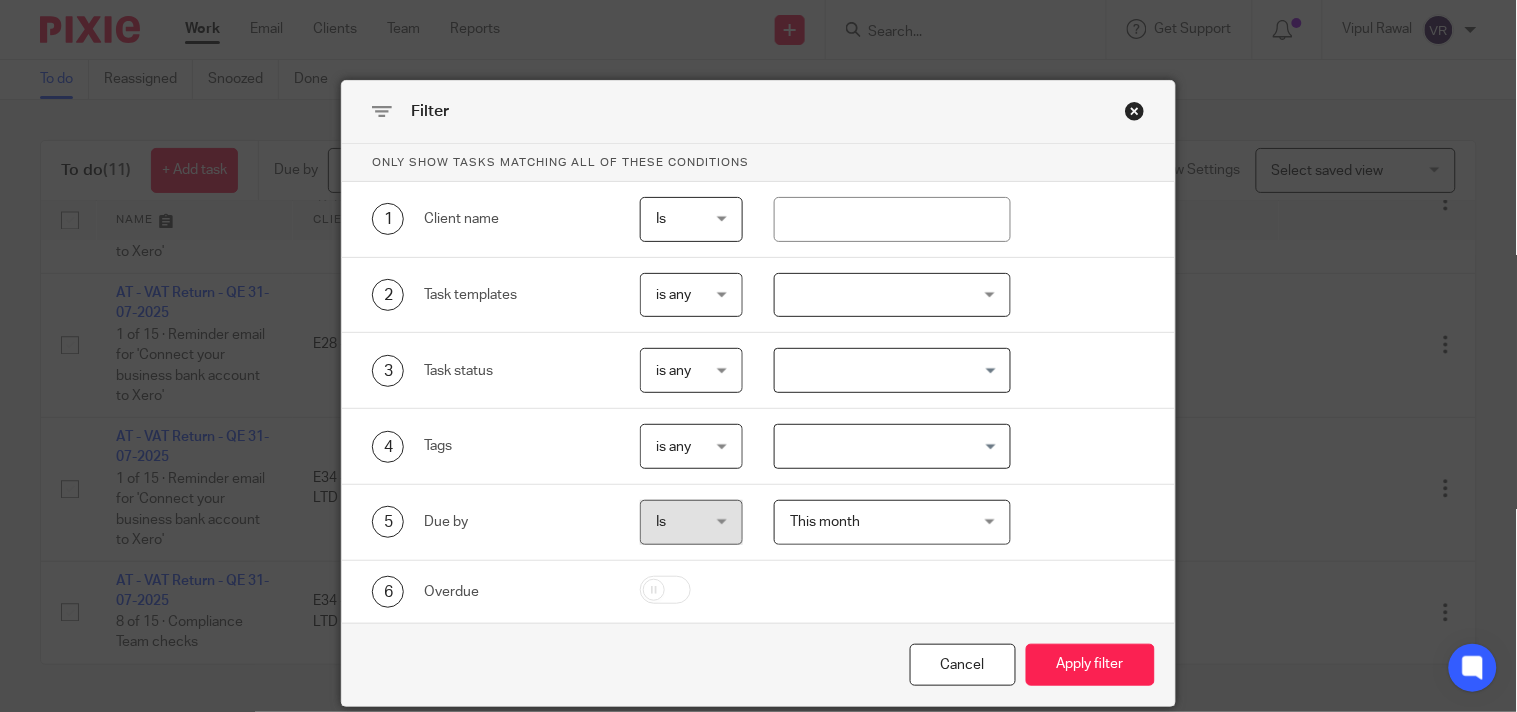 click on "1
Client name
Is
Is
Is
Is not
is" at bounding box center (758, 220) 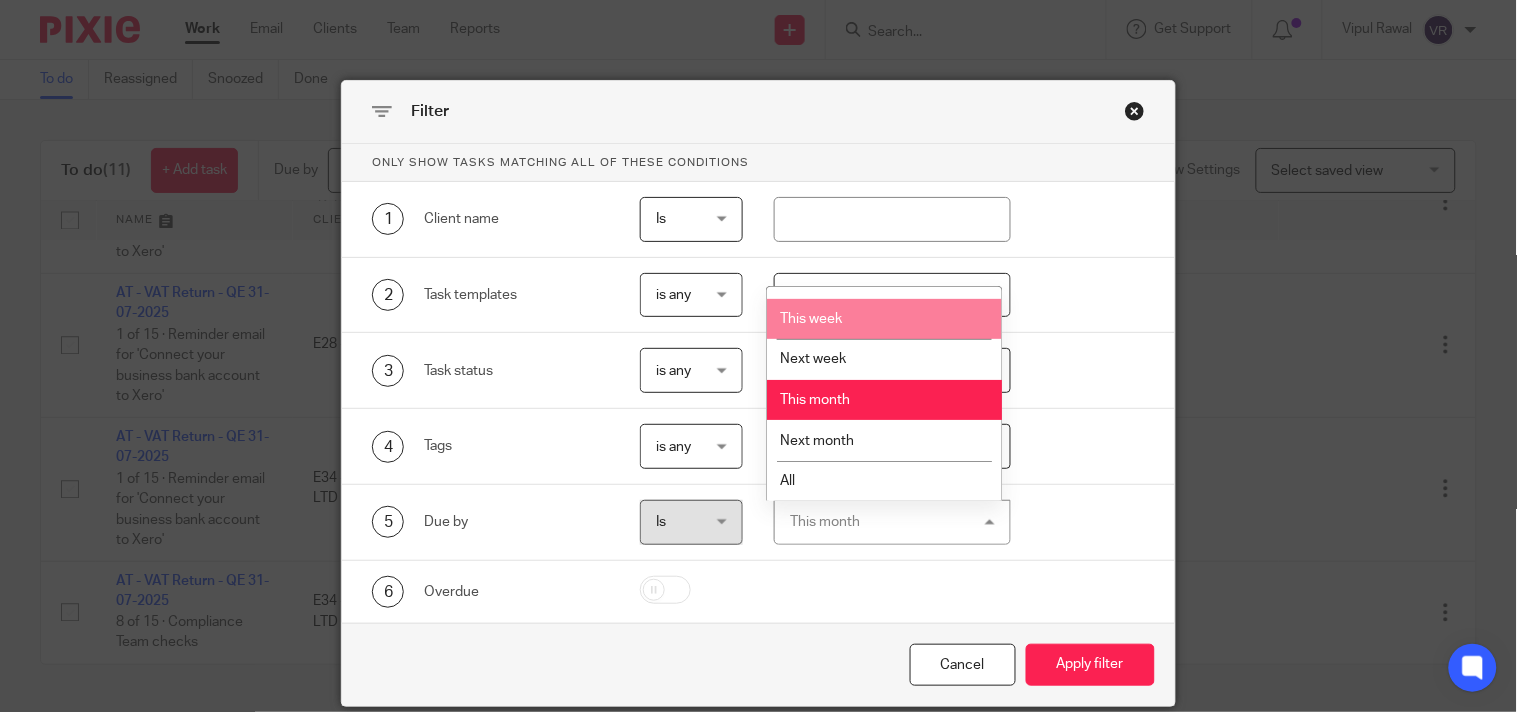 scroll, scrollTop: 73, scrollLeft: 0, axis: vertical 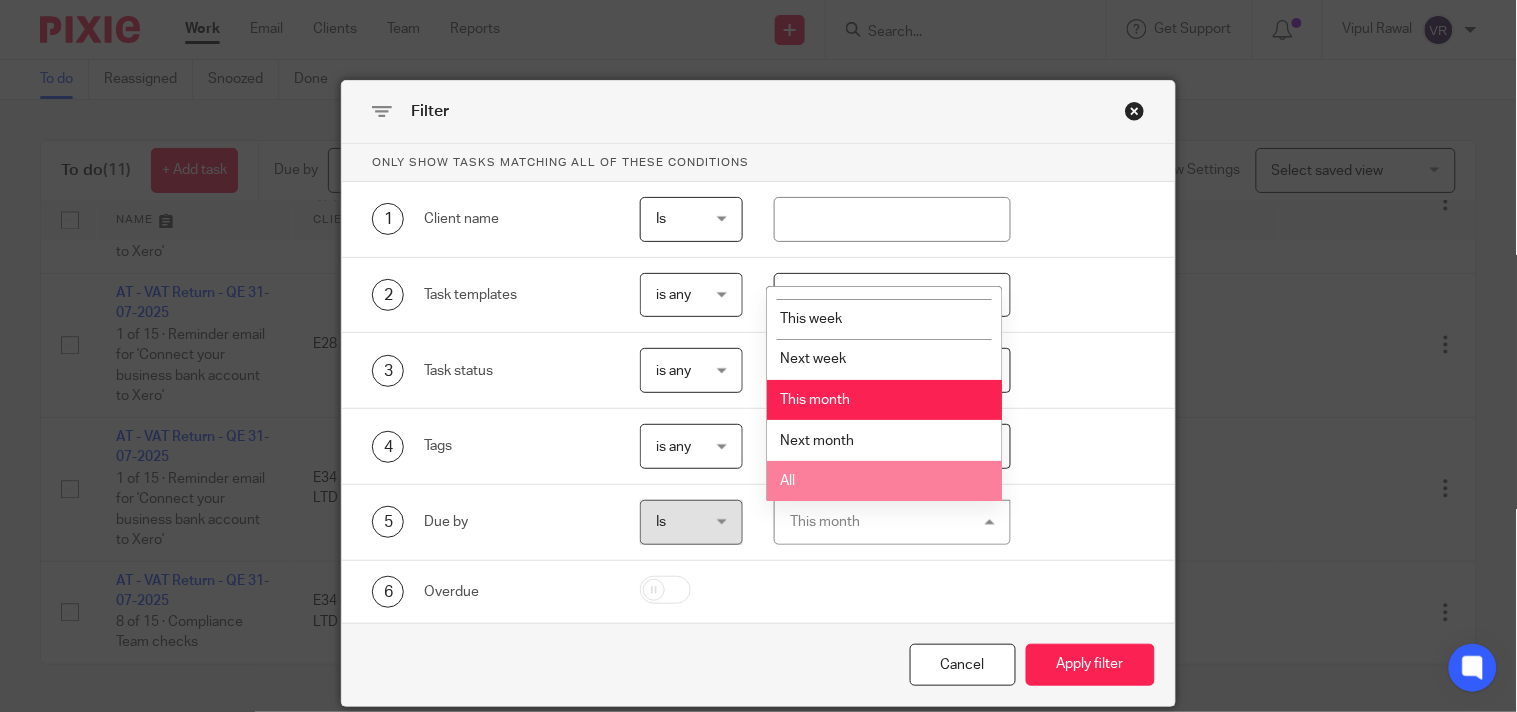 click on "All" at bounding box center [884, 481] 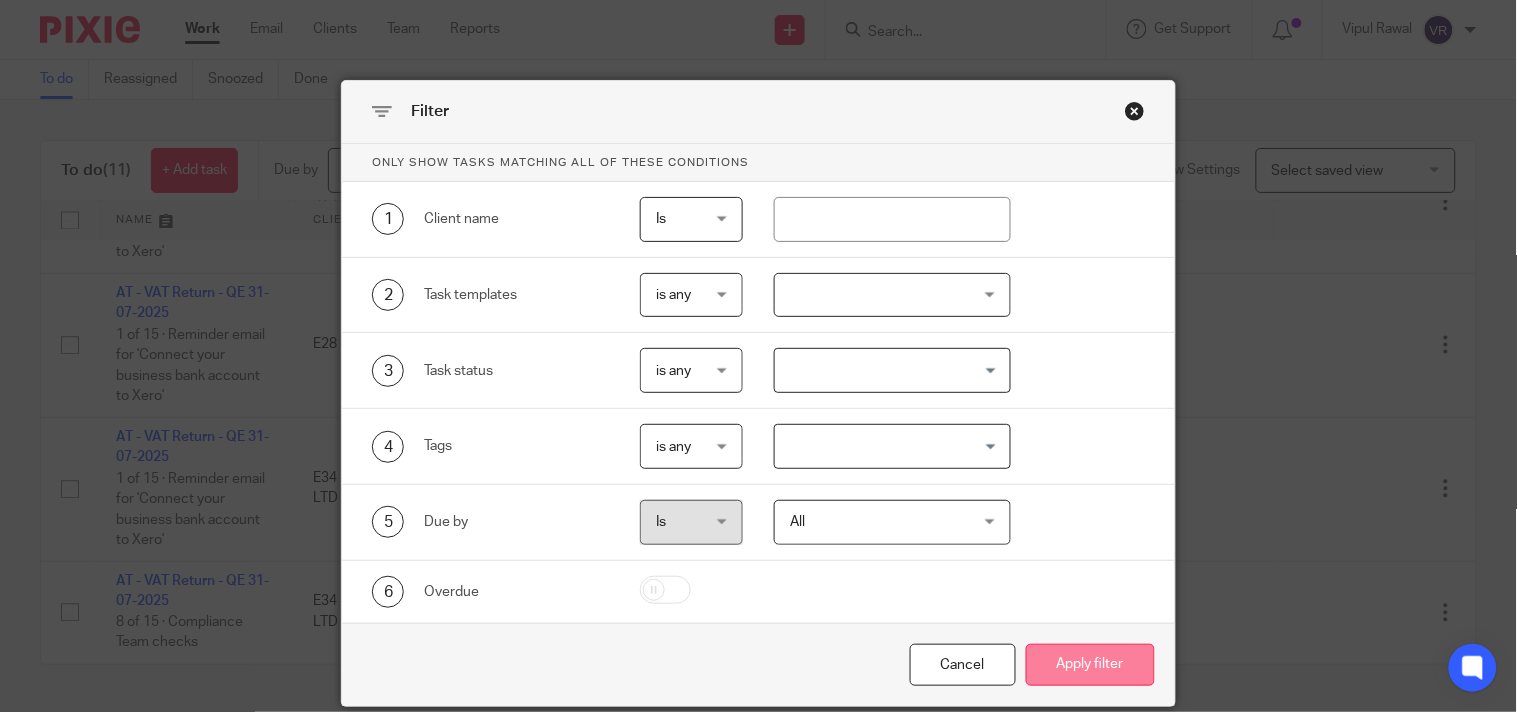 click on "Apply filter" at bounding box center [1090, 665] 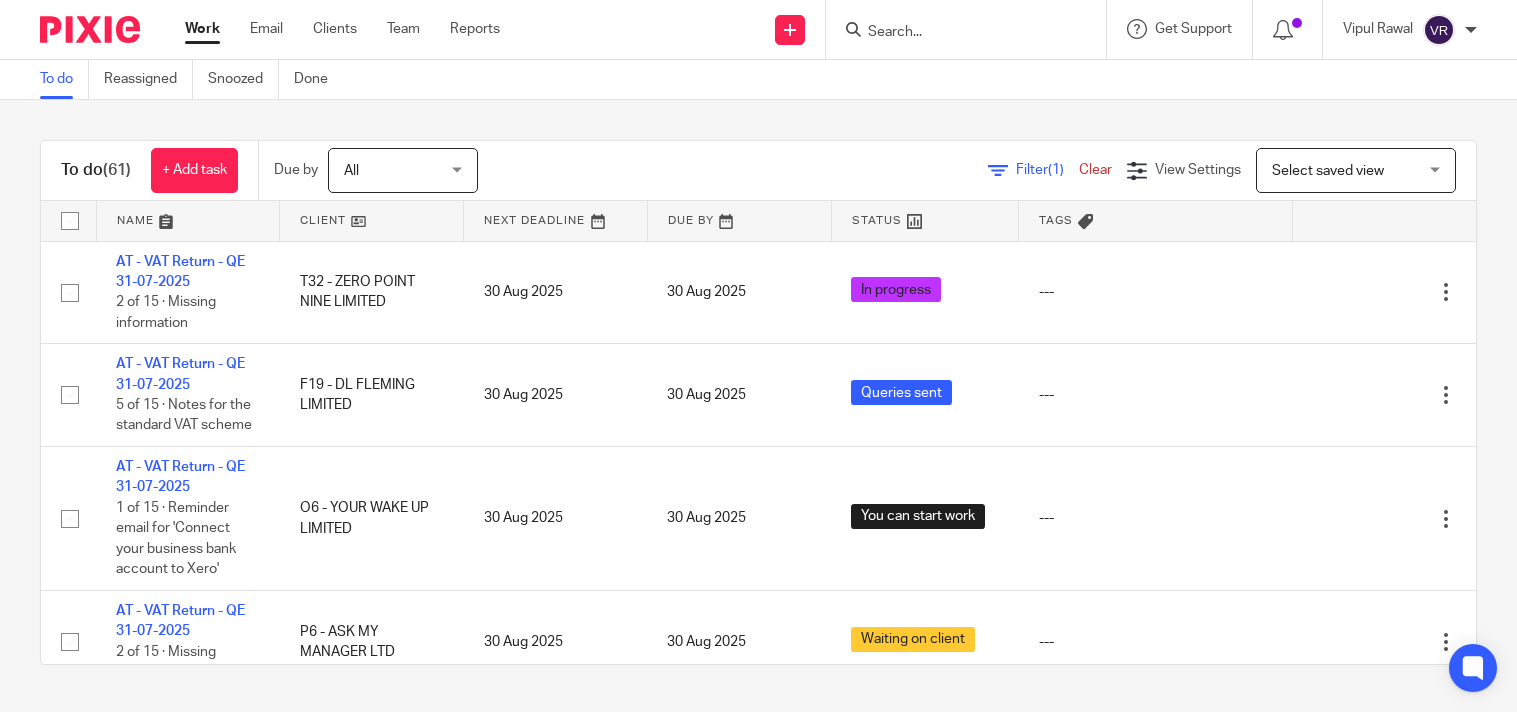 scroll, scrollTop: 0, scrollLeft: 0, axis: both 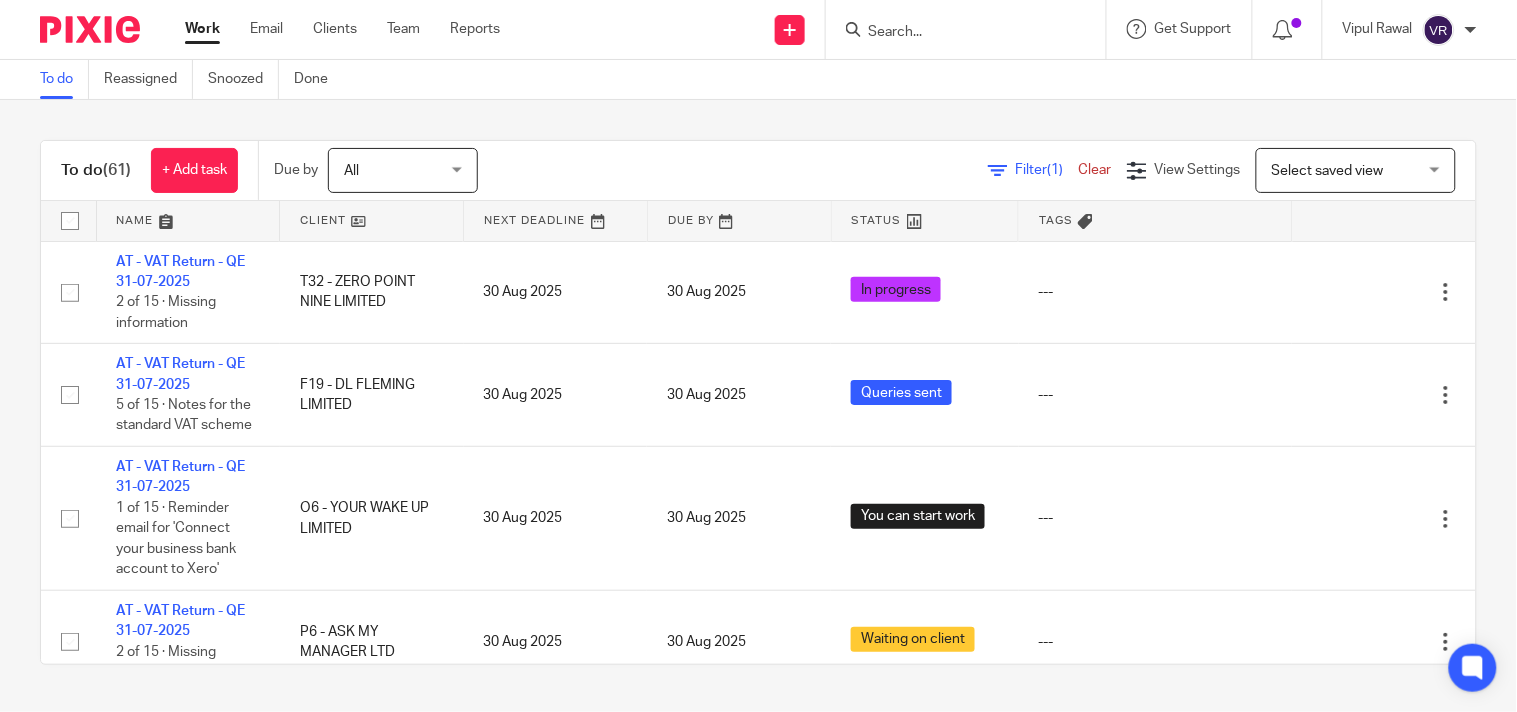 click on "Filter
(1)" at bounding box center (1047, 170) 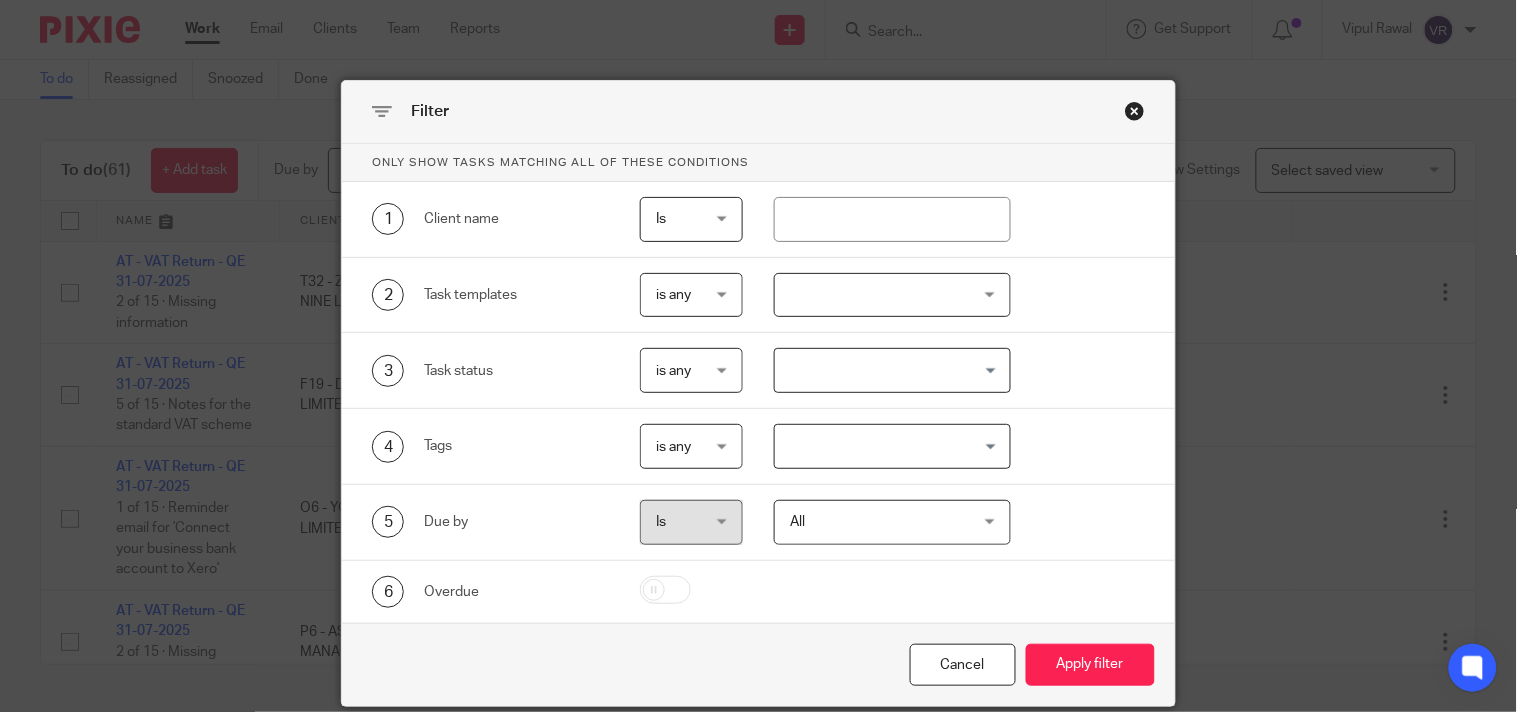 click at bounding box center [1135, 111] 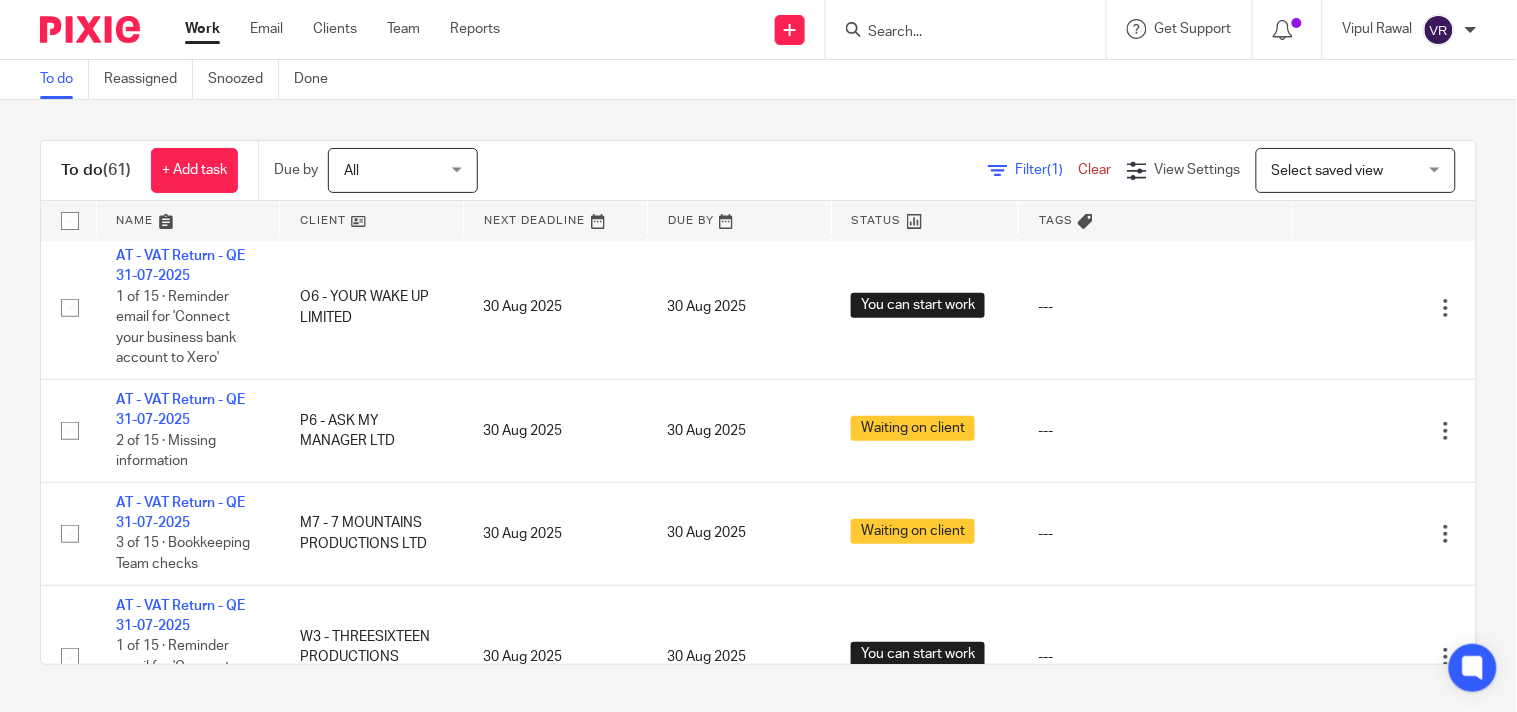 scroll, scrollTop: 222, scrollLeft: 0, axis: vertical 